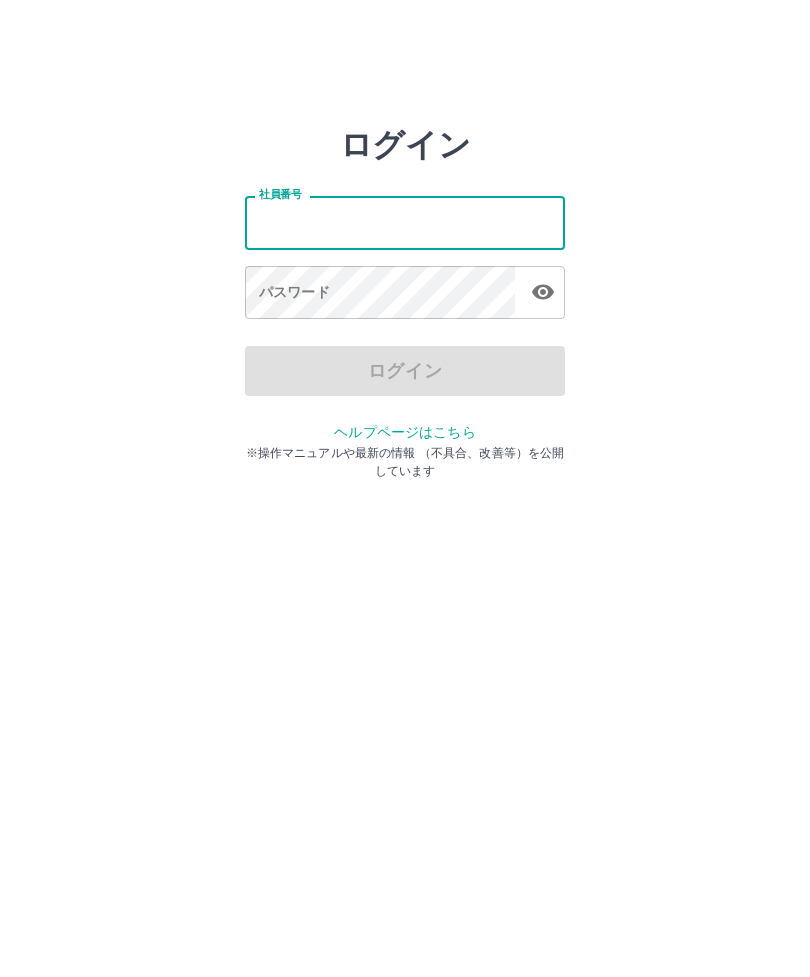 scroll, scrollTop: 0, scrollLeft: 0, axis: both 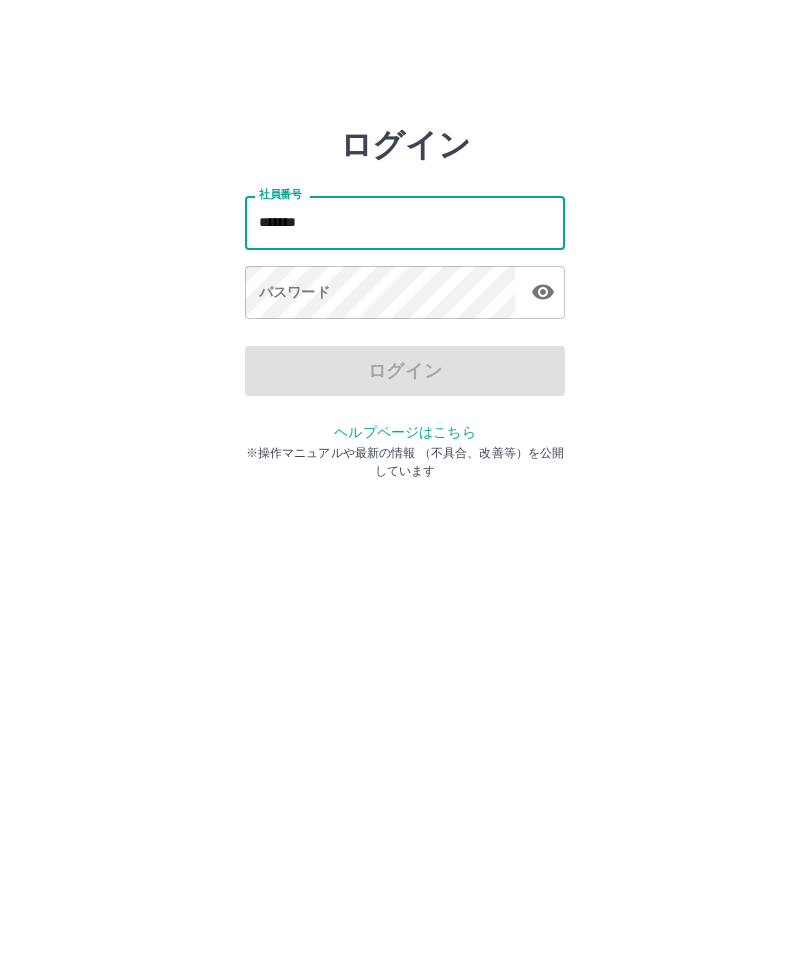 type on "*******" 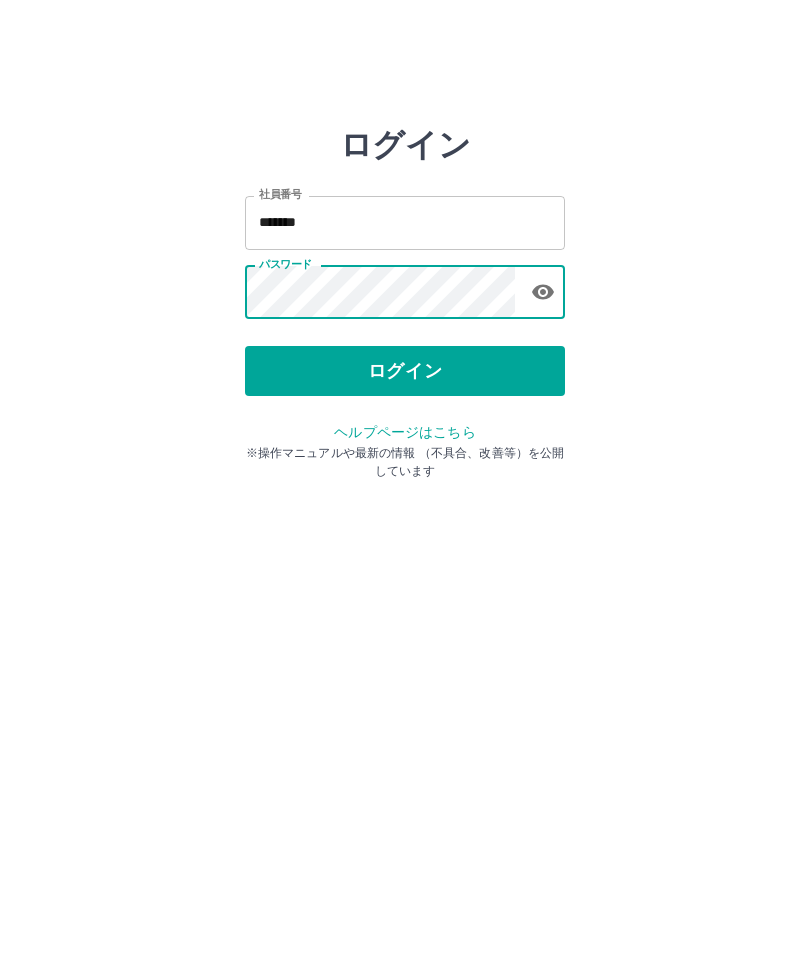 click on "ログイン" at bounding box center (405, 371) 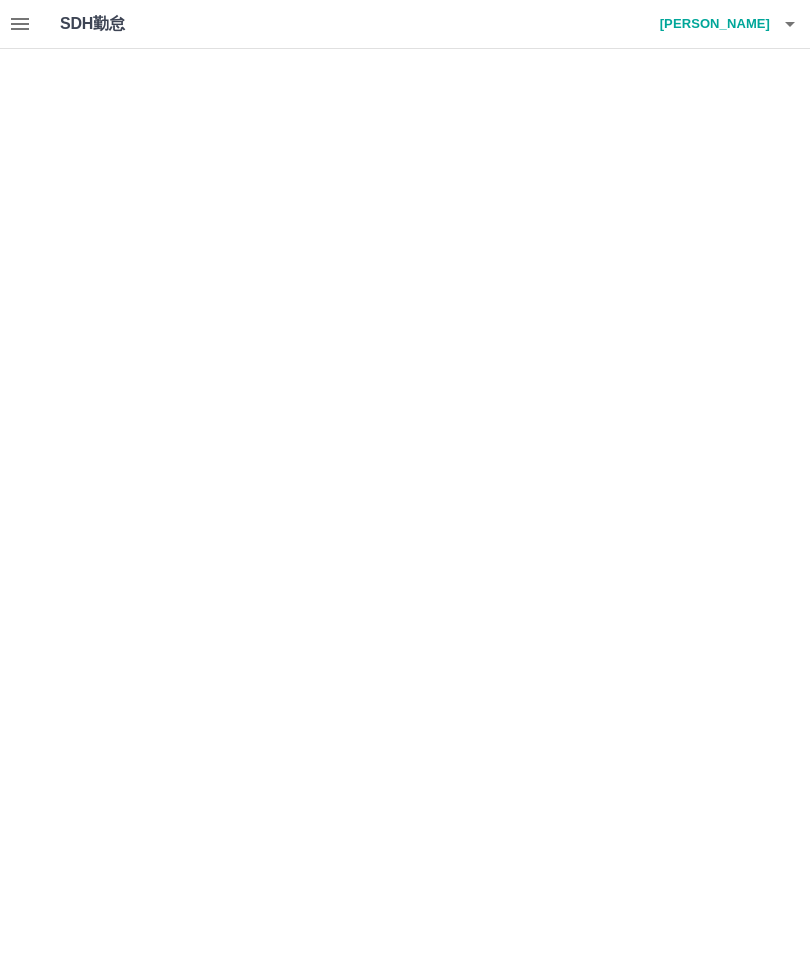 scroll, scrollTop: 0, scrollLeft: 0, axis: both 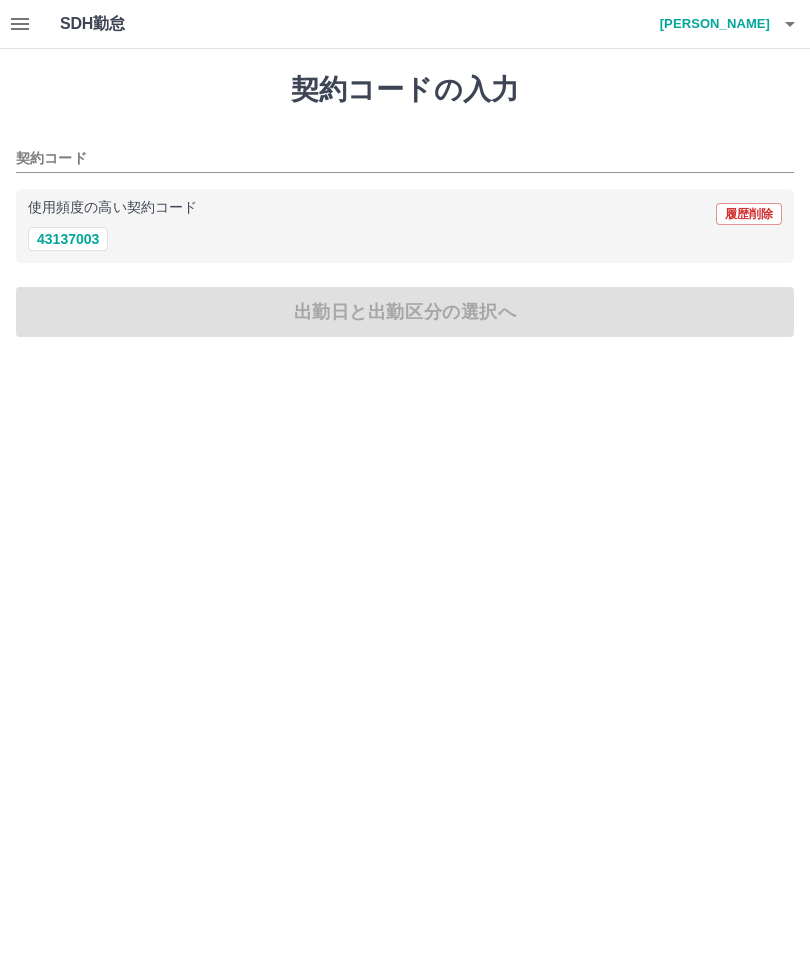 click on "43137003" at bounding box center (68, 239) 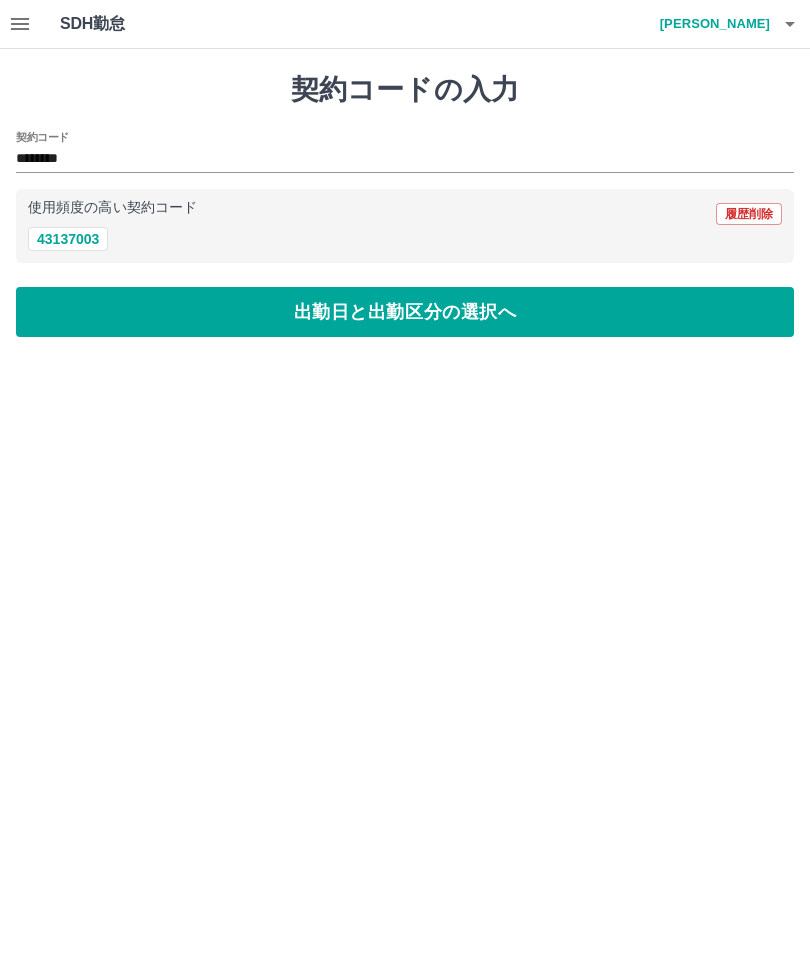 click on "43137003" at bounding box center (68, 239) 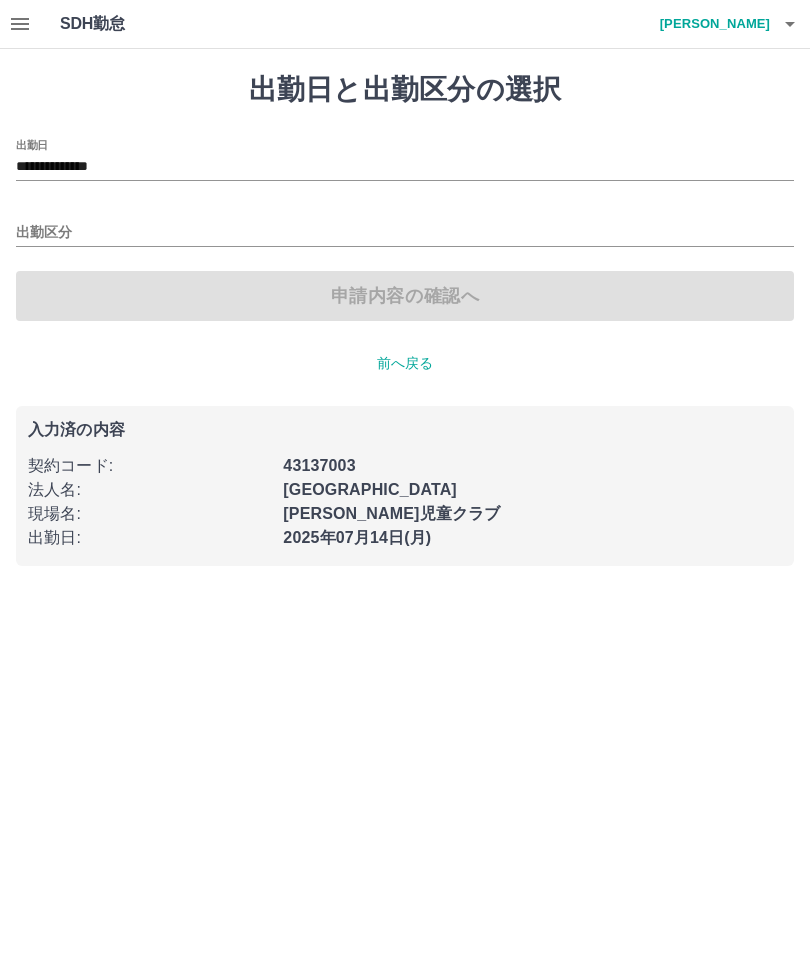 click on "**********" at bounding box center (405, 167) 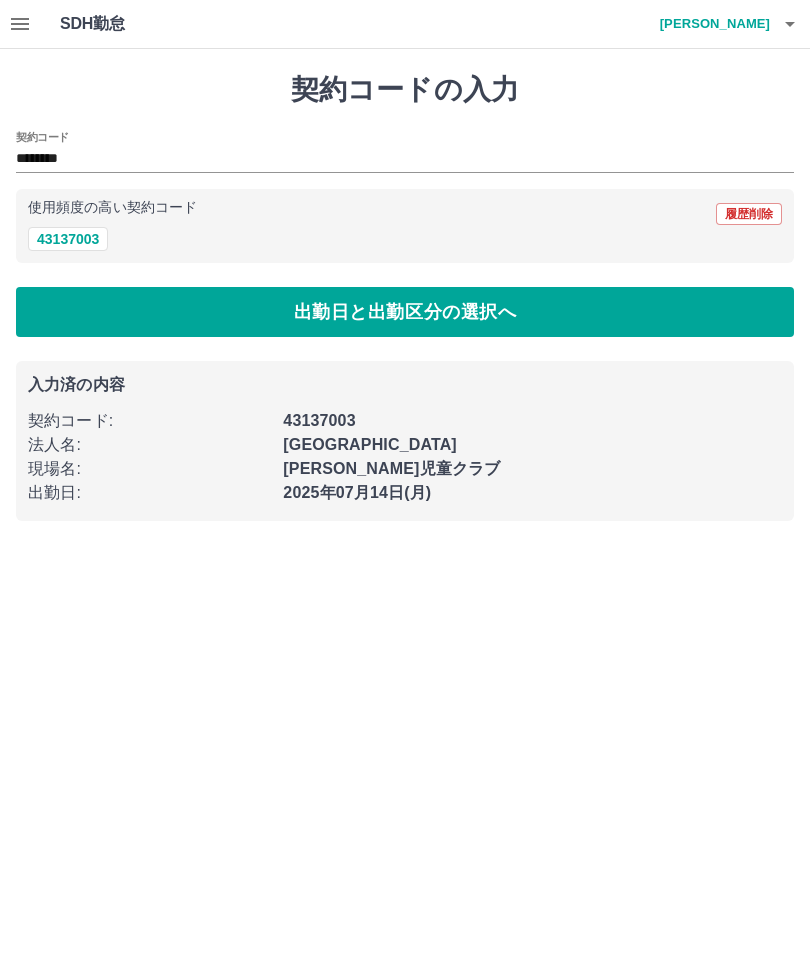 click on "出勤日と出勤区分の選択へ" at bounding box center (405, 312) 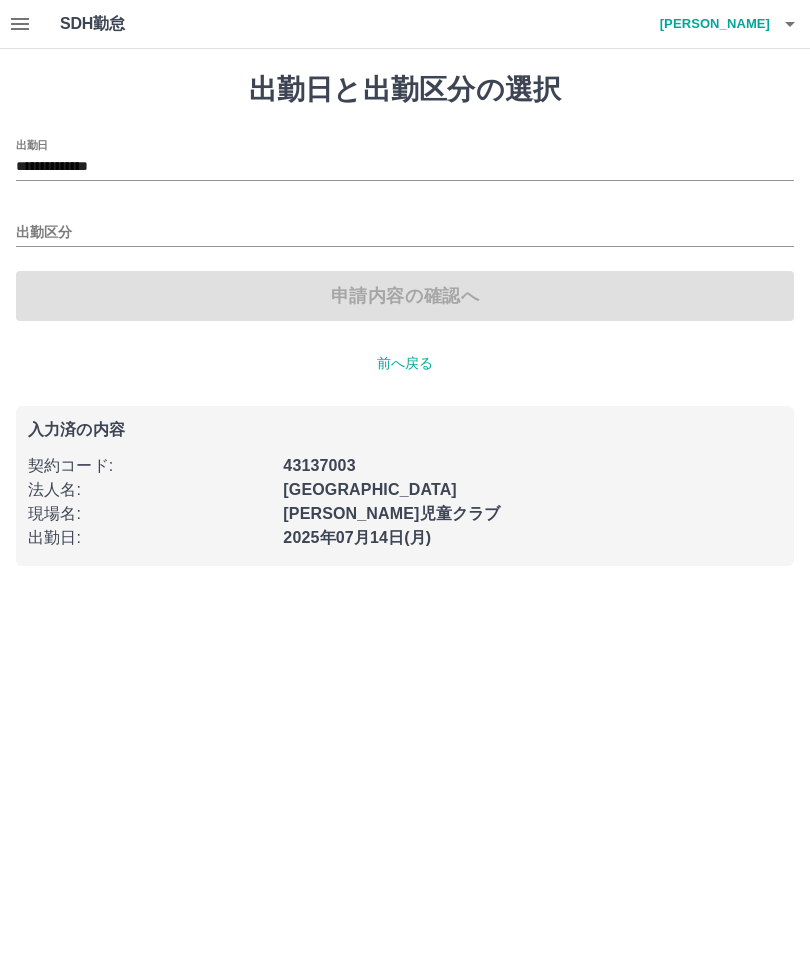 click on "申請内容の確認へ" at bounding box center [405, 296] 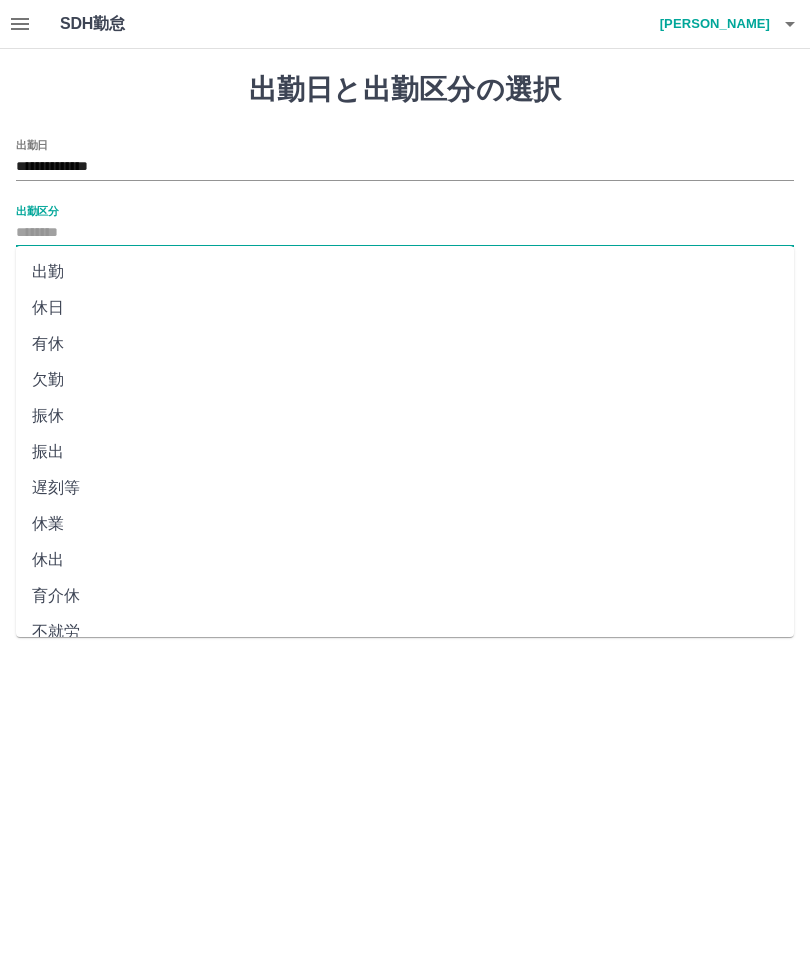 click on "出勤" at bounding box center (405, 272) 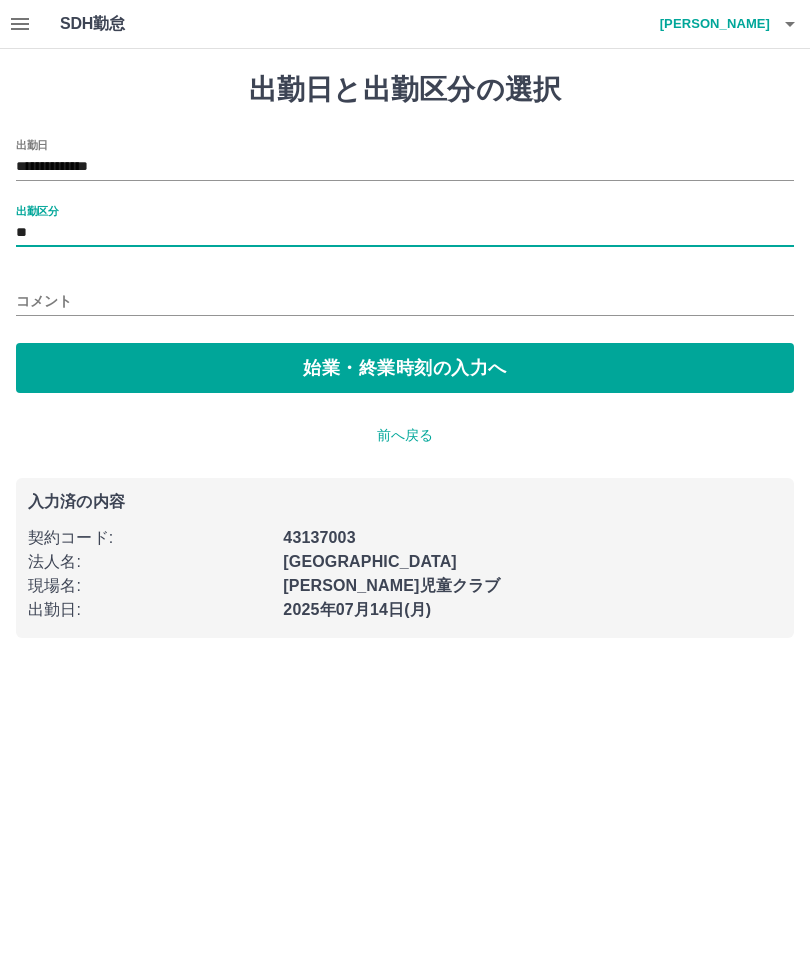 click on "始業・終業時刻の入力へ" at bounding box center [405, 368] 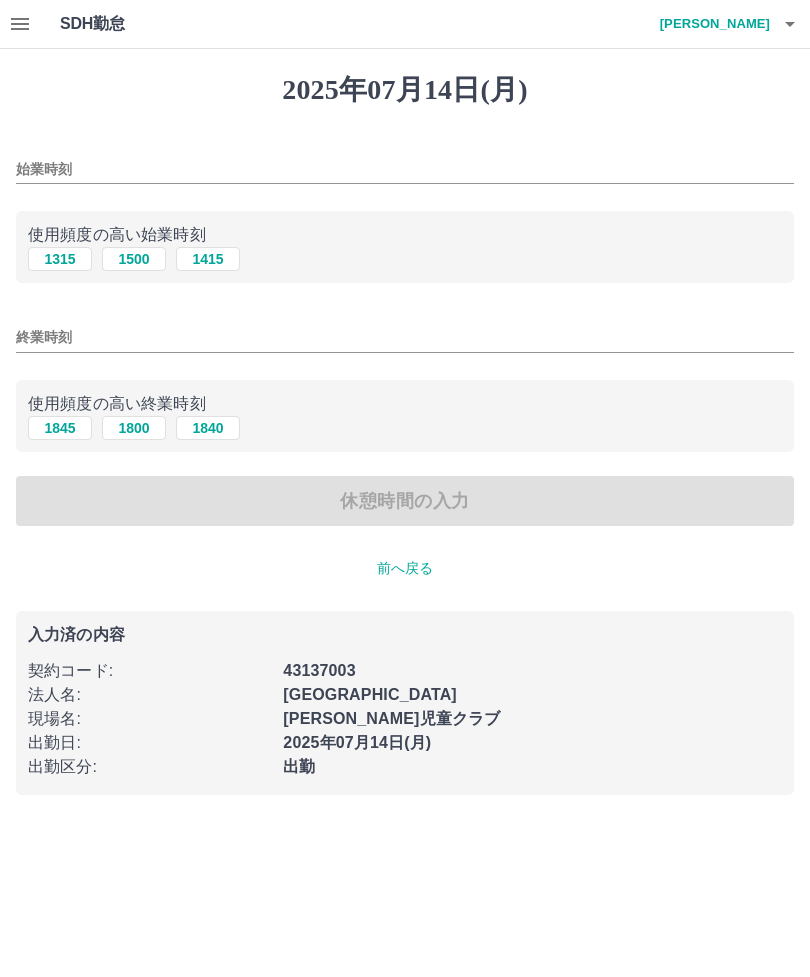 click on "始業時刻" at bounding box center (405, 169) 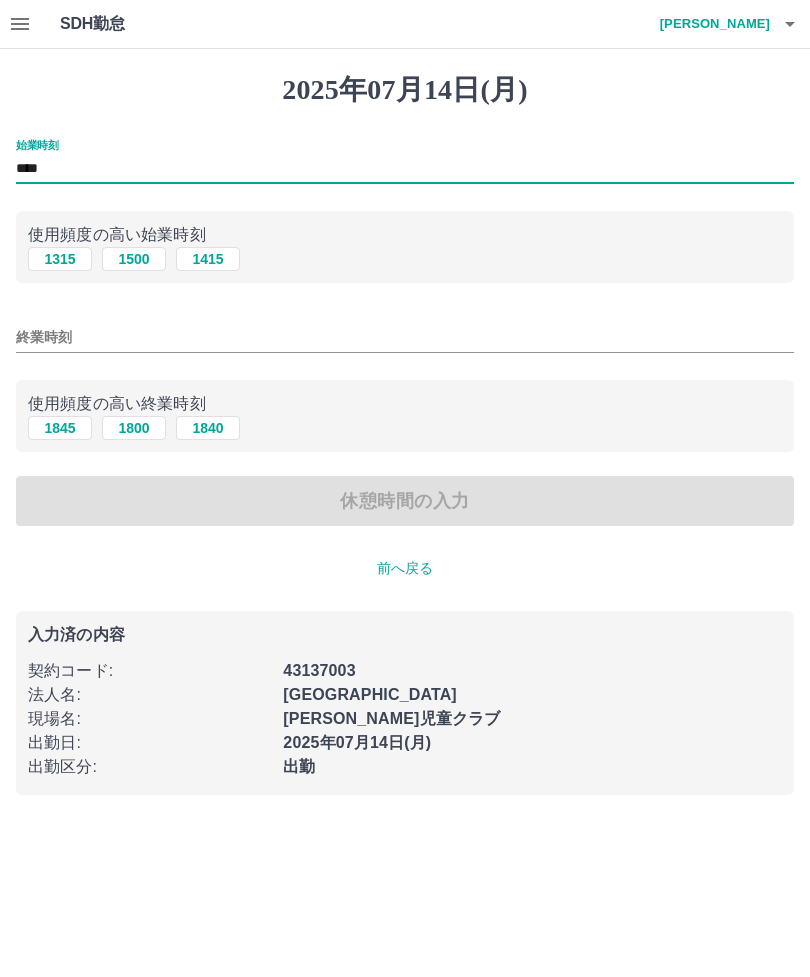 type on "****" 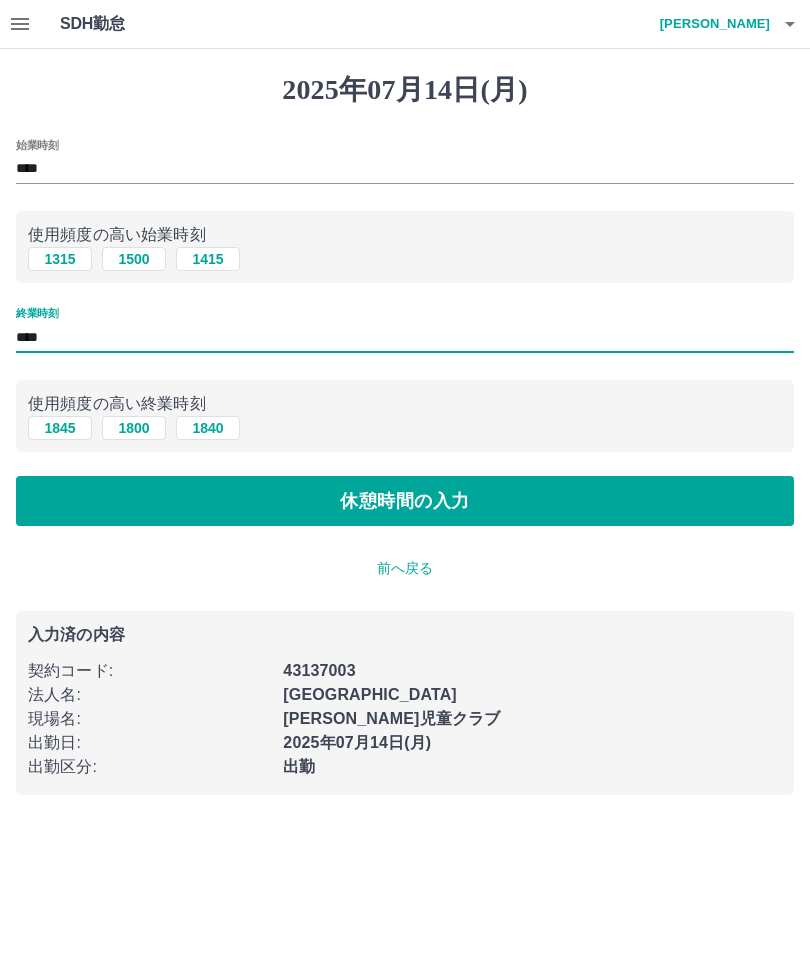 type on "****" 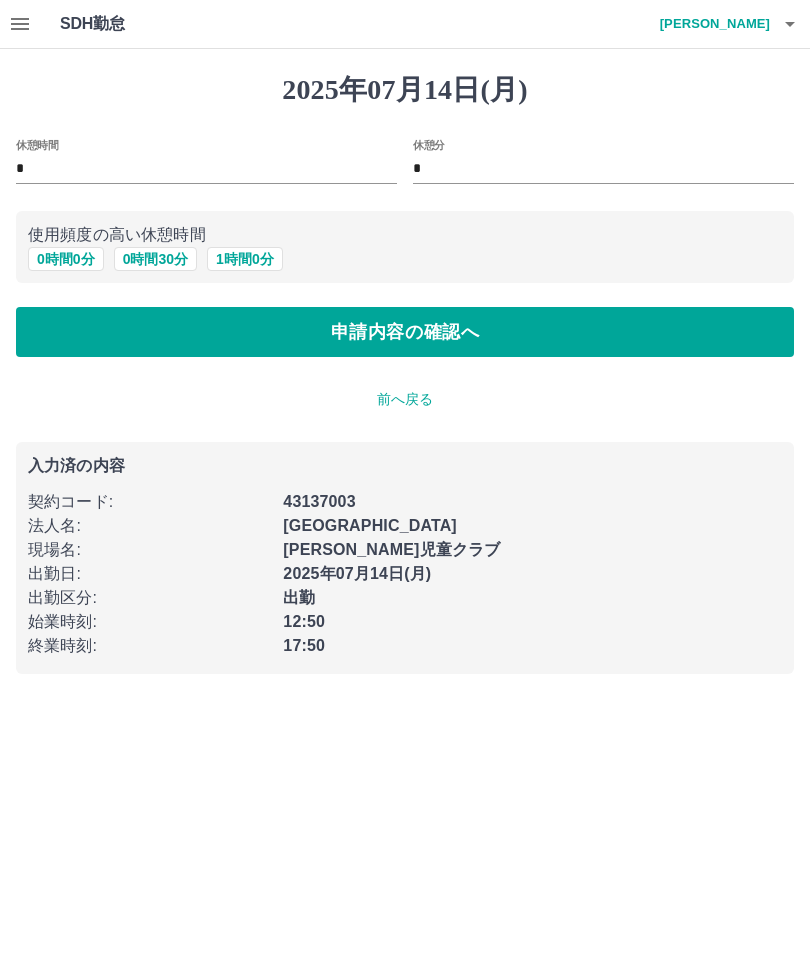click on "申請内容の確認へ" at bounding box center (405, 332) 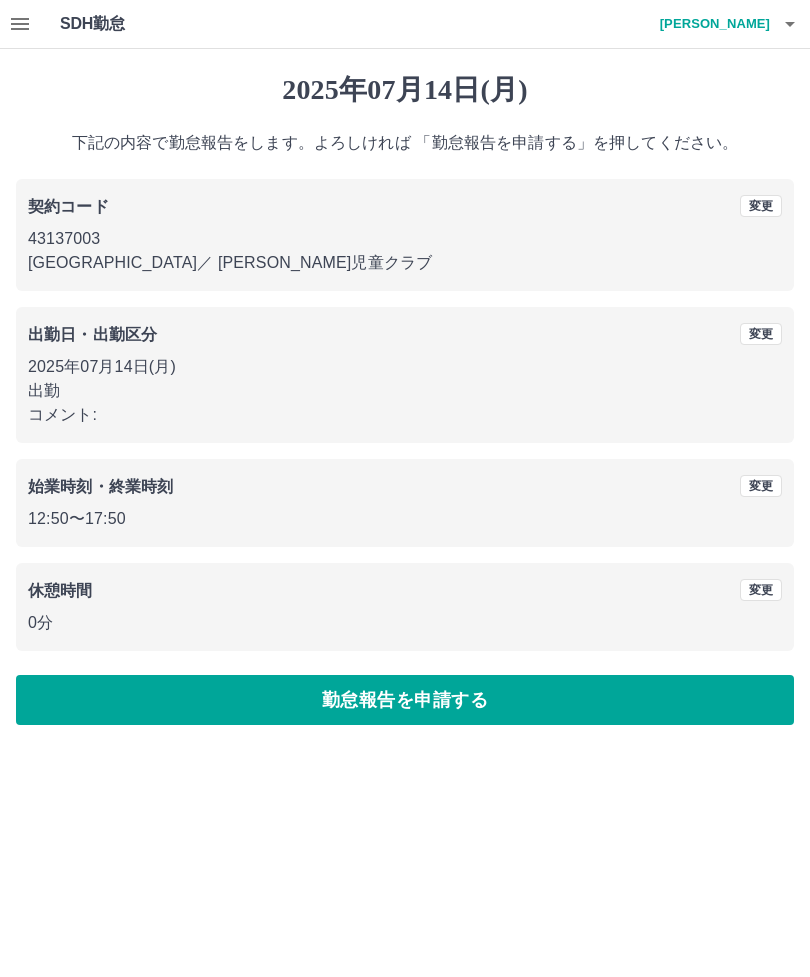 click on "勤怠報告を申請する" at bounding box center [405, 700] 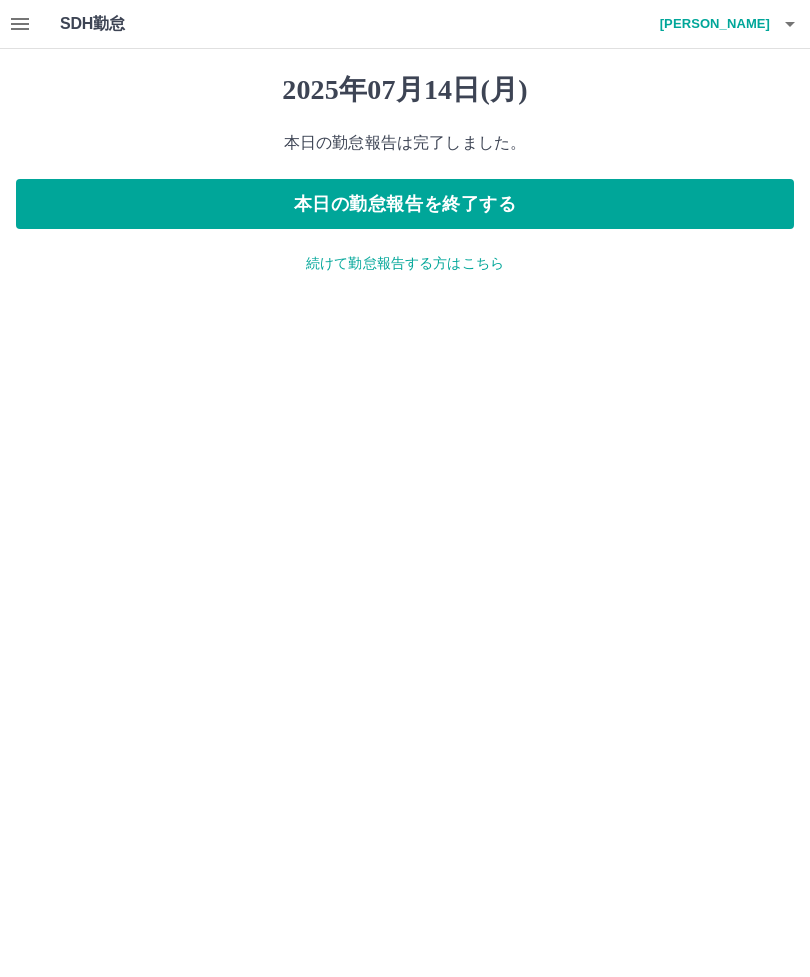 click on "本日の勤怠報告を終了する" at bounding box center (405, 204) 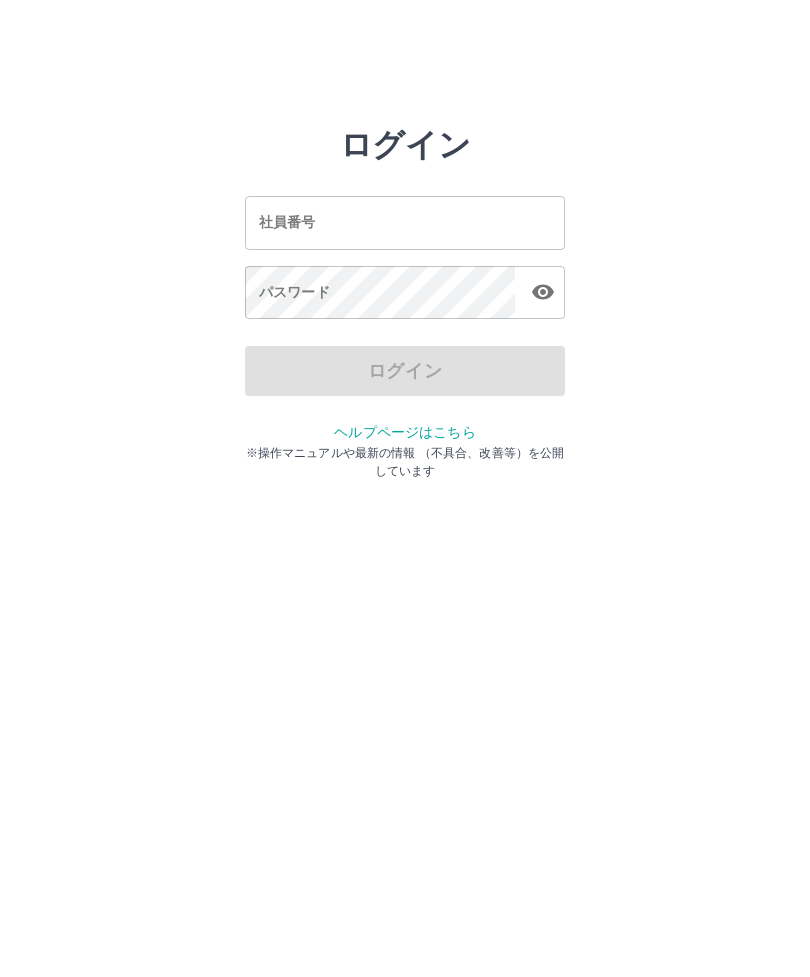 scroll, scrollTop: 0, scrollLeft: 0, axis: both 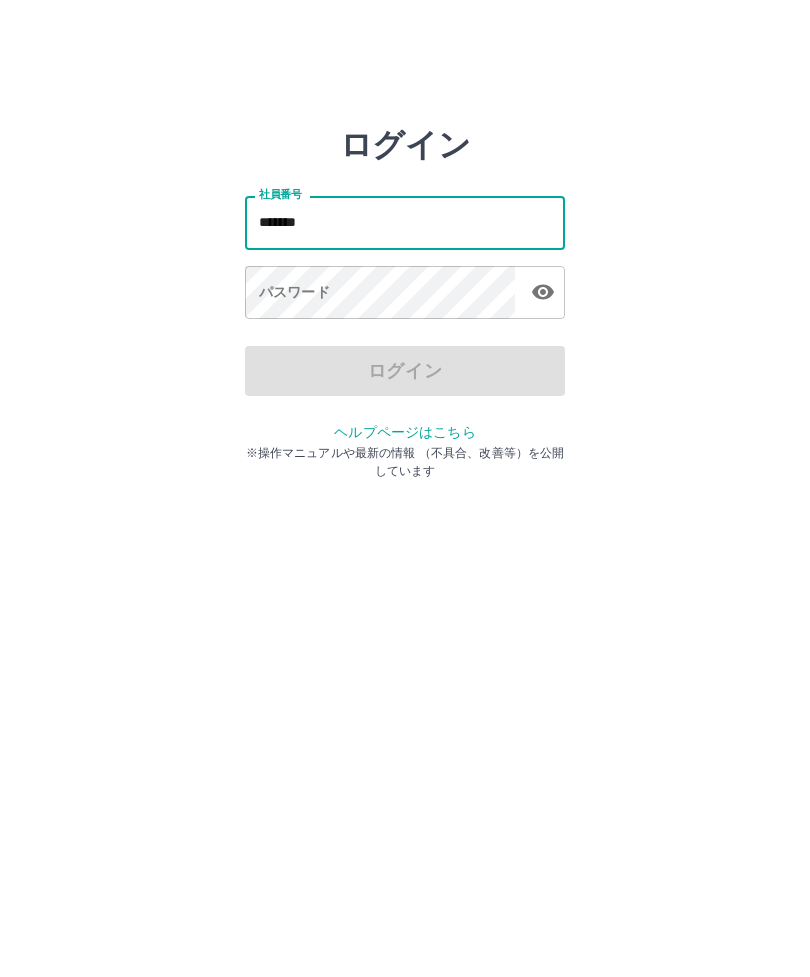 type on "*******" 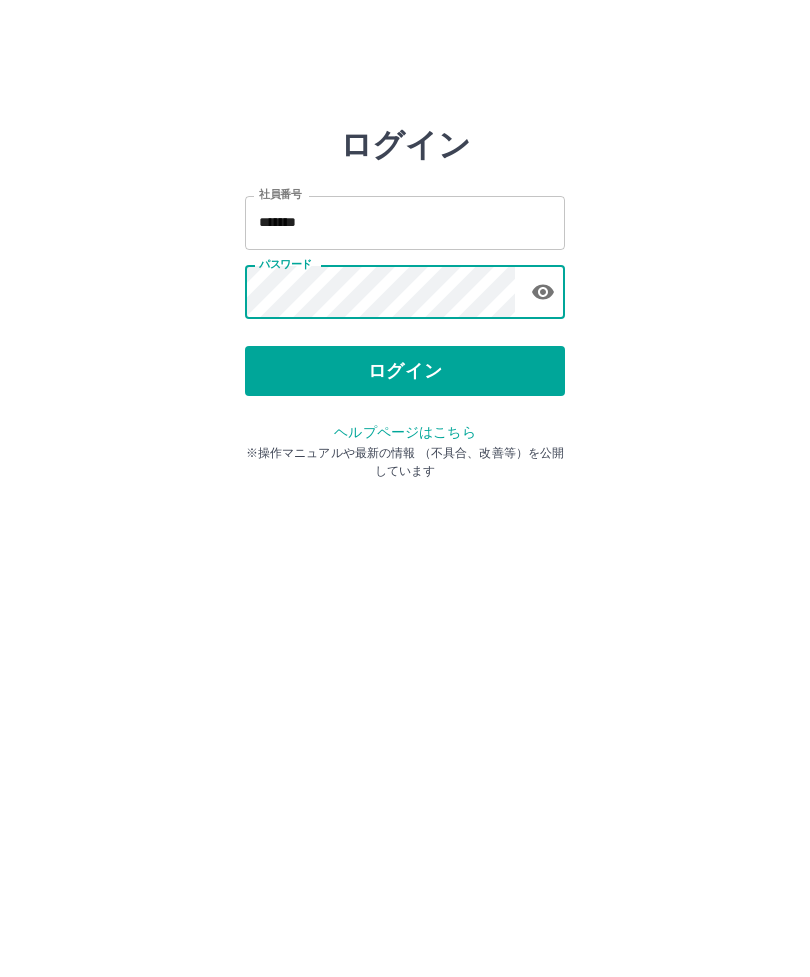 click on "ログイン" at bounding box center [405, 371] 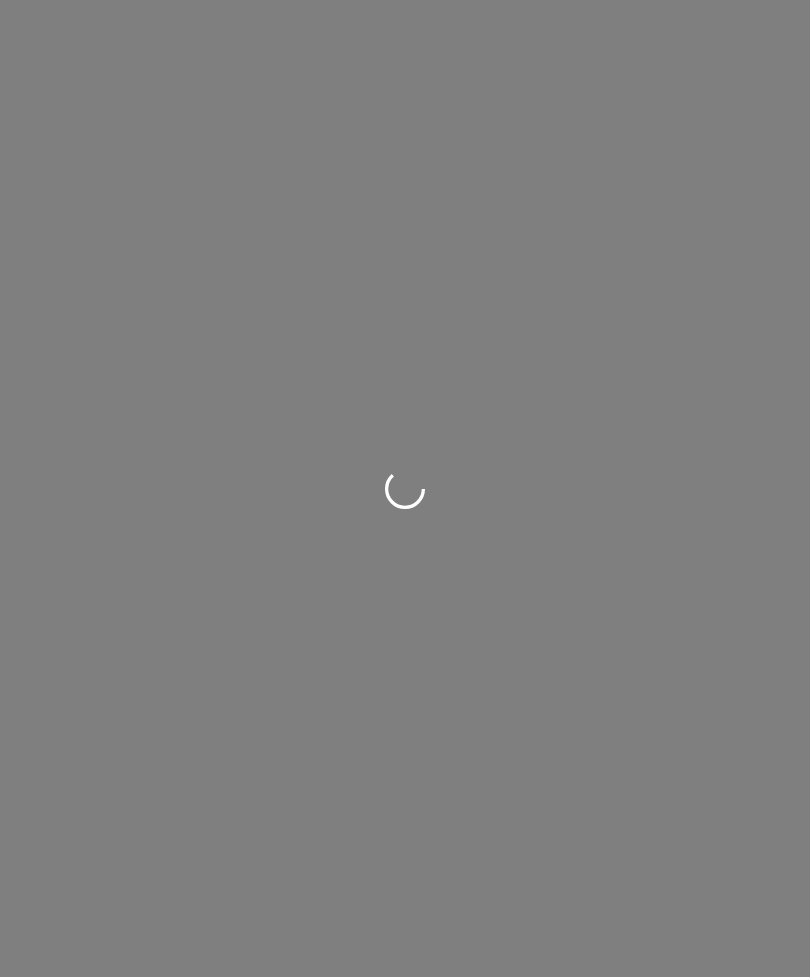 scroll, scrollTop: 0, scrollLeft: 0, axis: both 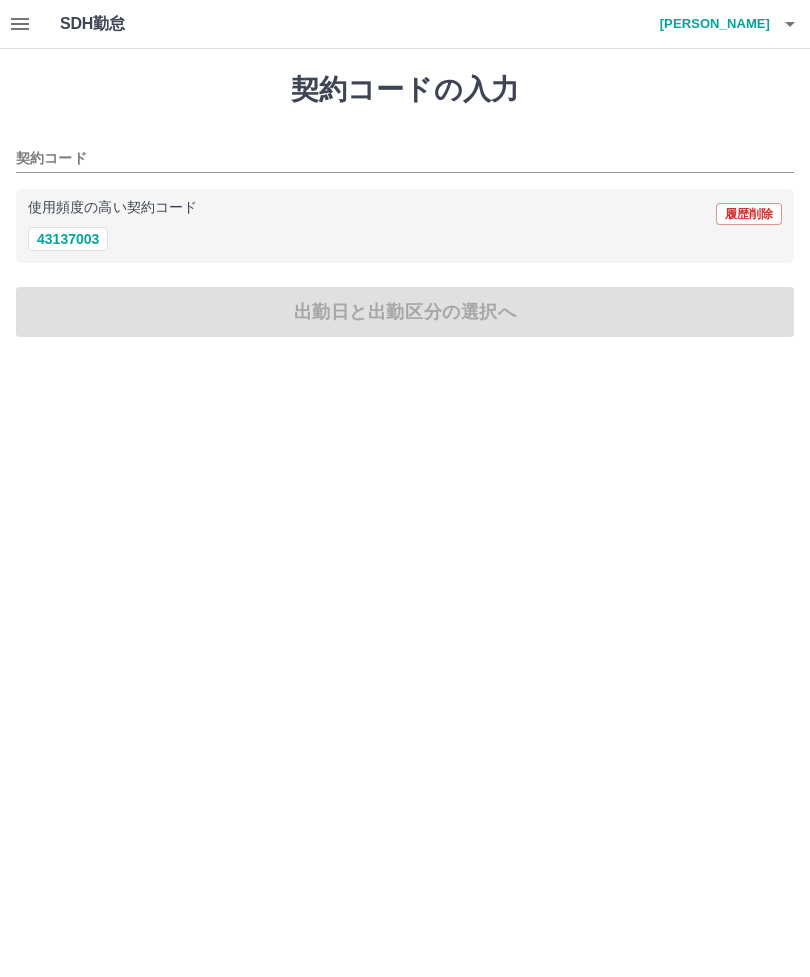 click on "43137003" at bounding box center (68, 239) 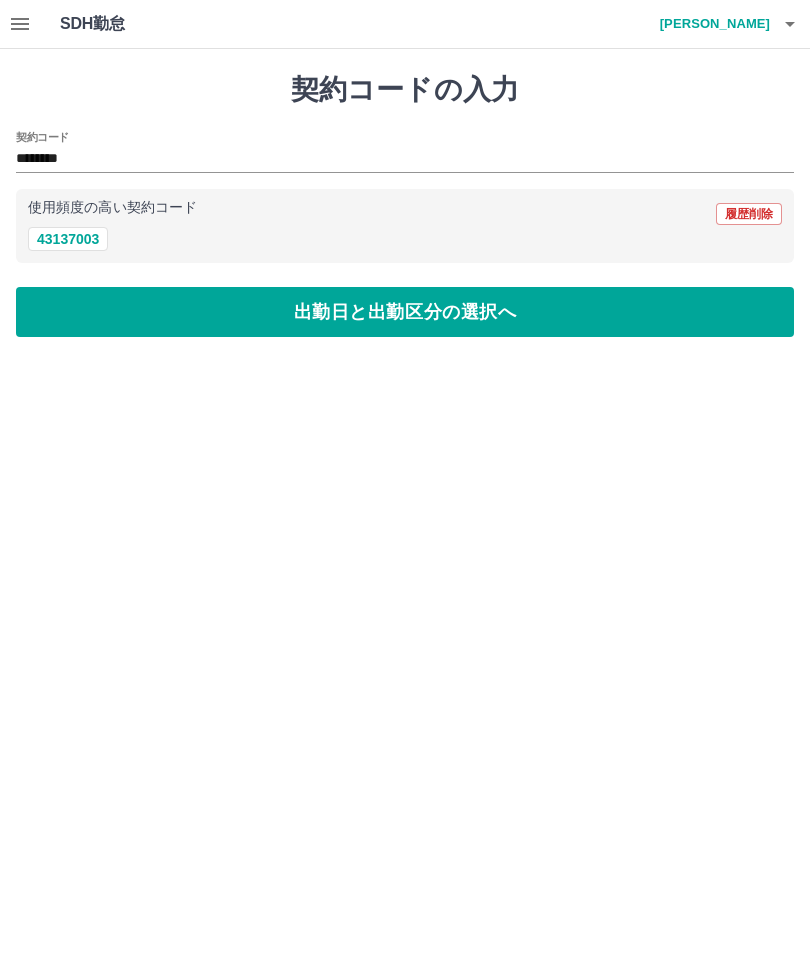 click on "出勤日と出勤区分の選択へ" at bounding box center [405, 312] 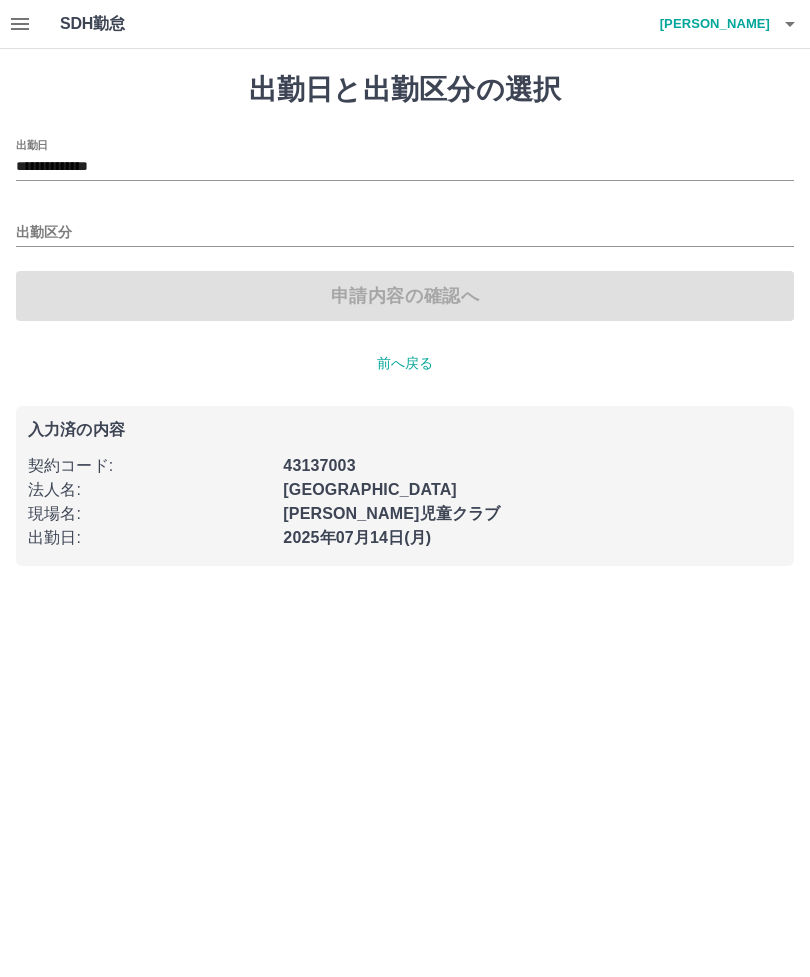 click on "出勤区分" at bounding box center [405, 233] 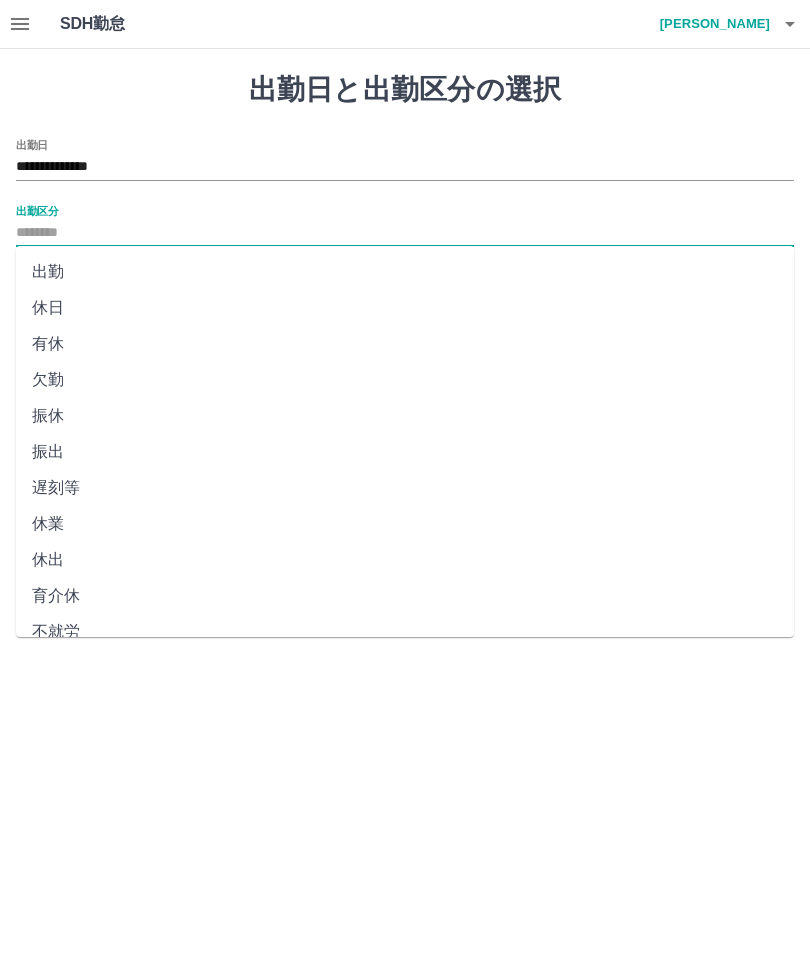 click on "出勤" at bounding box center [405, 272] 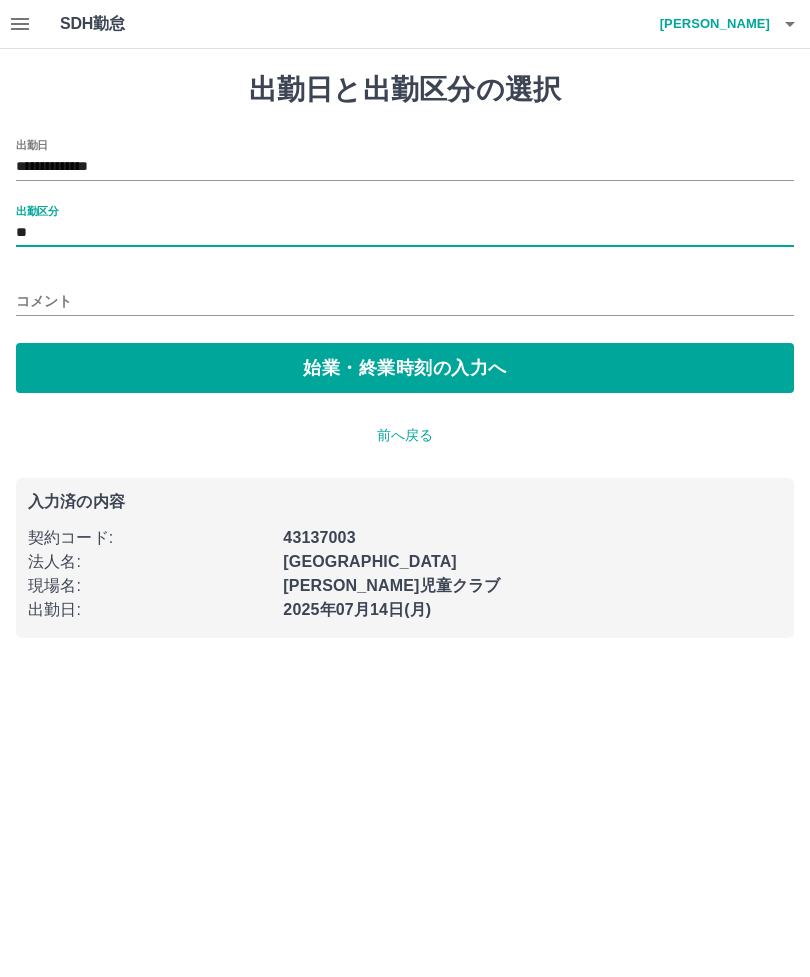 type on "**" 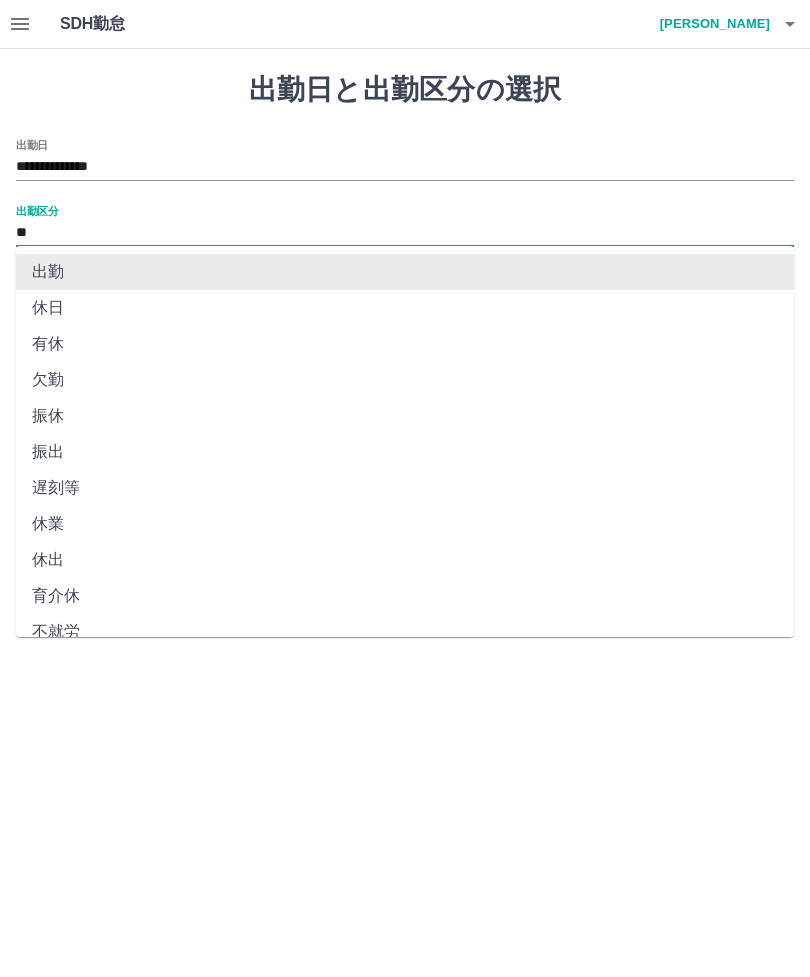 click on "出勤" at bounding box center [405, 272] 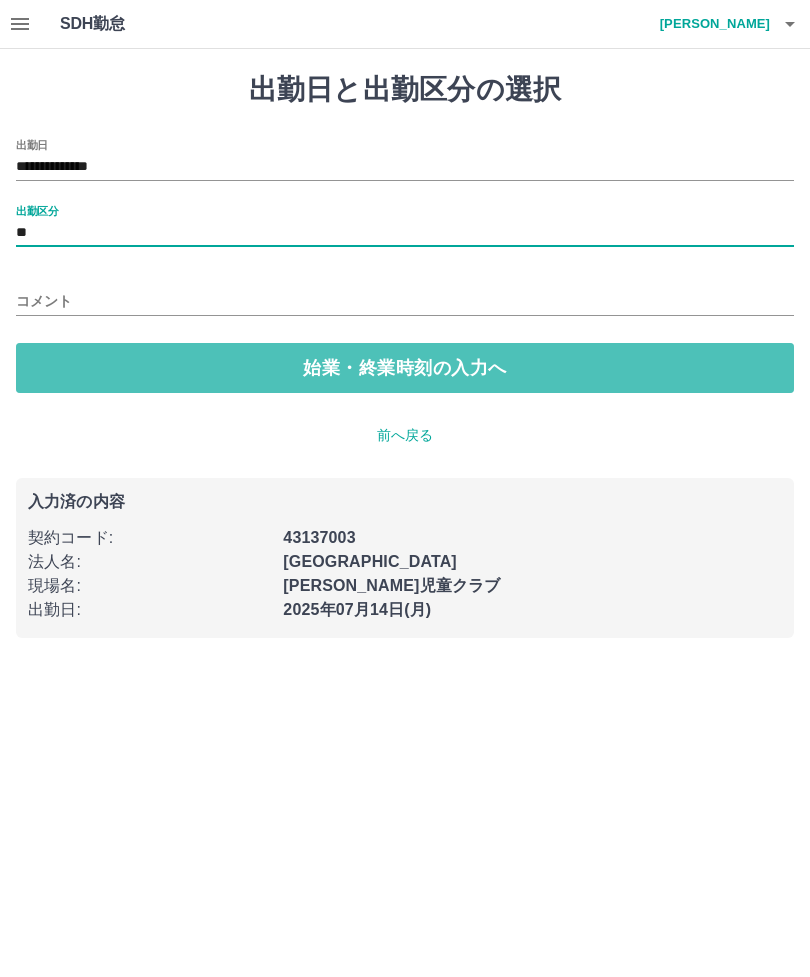 click on "始業・終業時刻の入力へ" at bounding box center [405, 368] 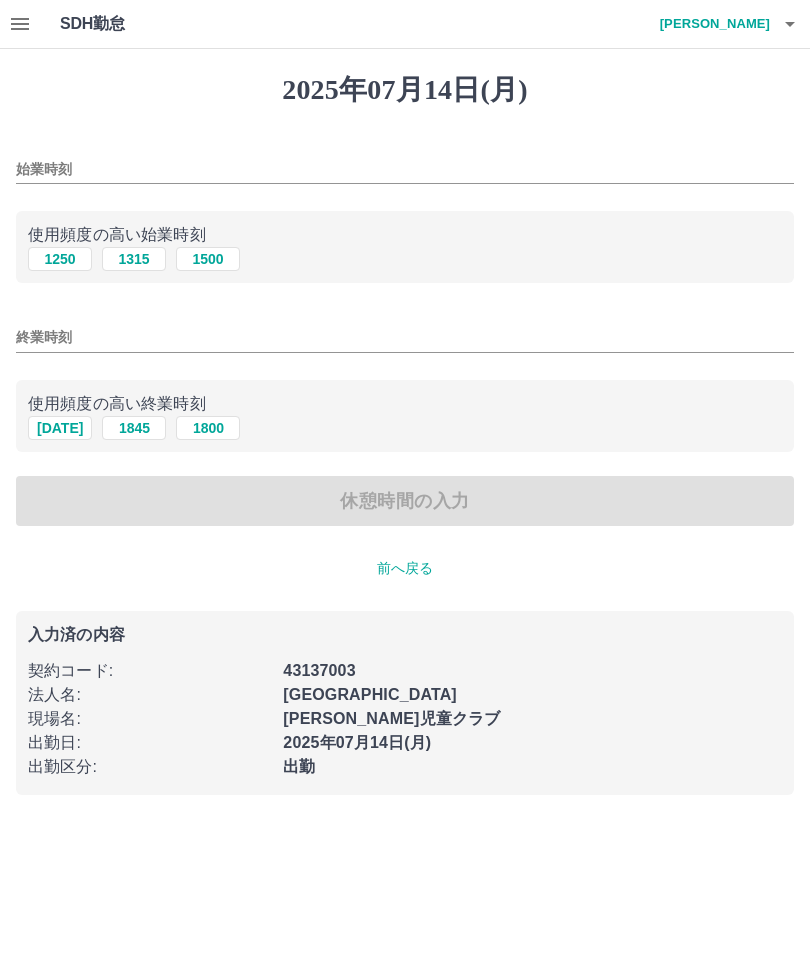 click on "始業時刻" at bounding box center [405, 169] 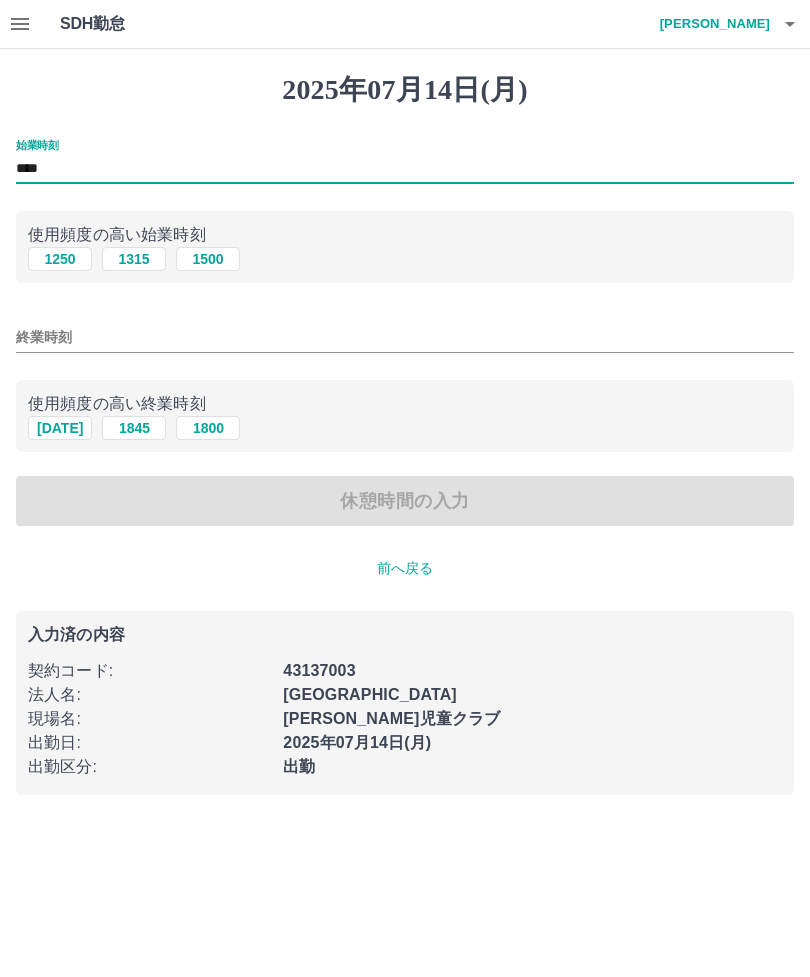 type on "****" 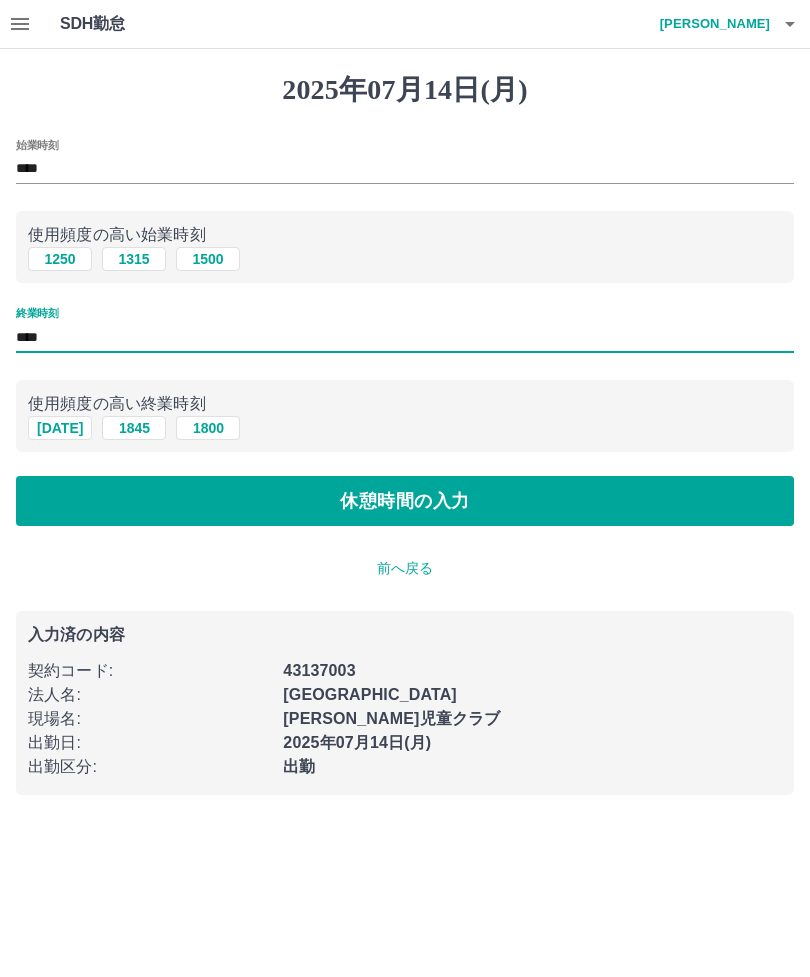 type on "****" 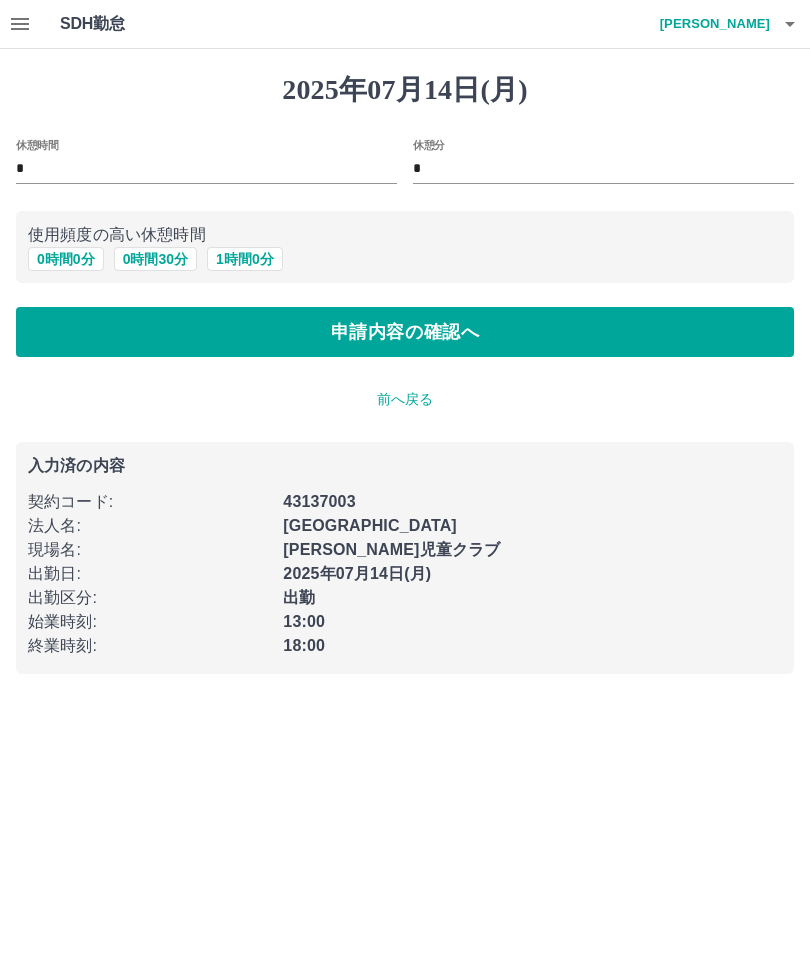 click on "申請内容の確認へ" at bounding box center [405, 332] 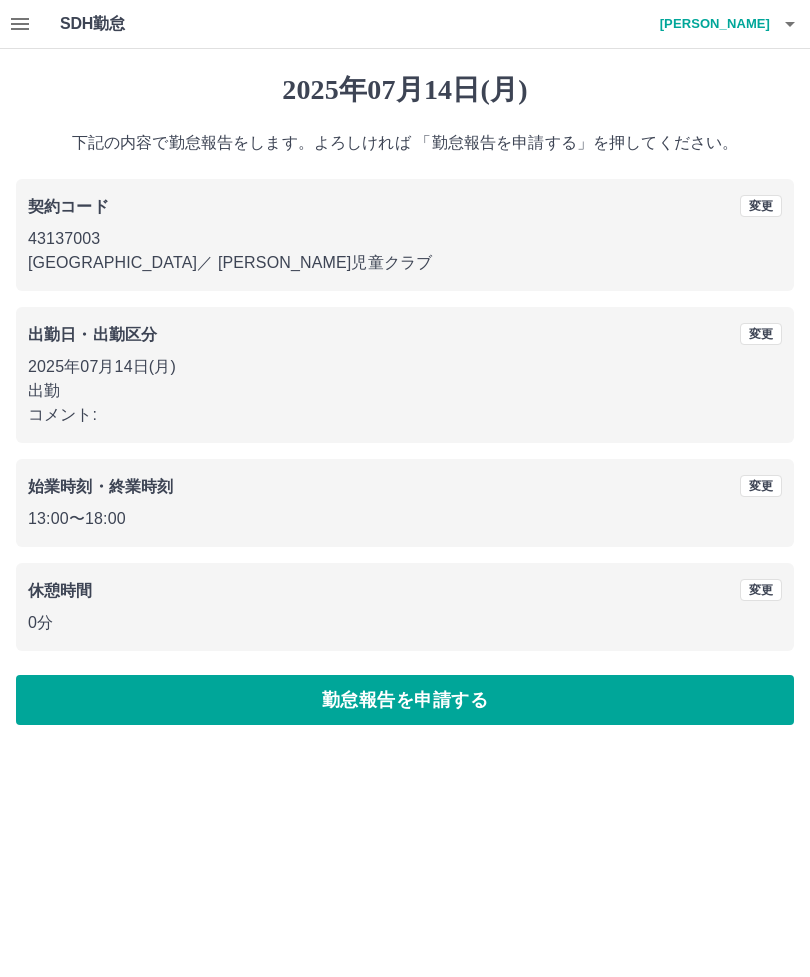 click on "勤怠報告を申請する" at bounding box center (405, 700) 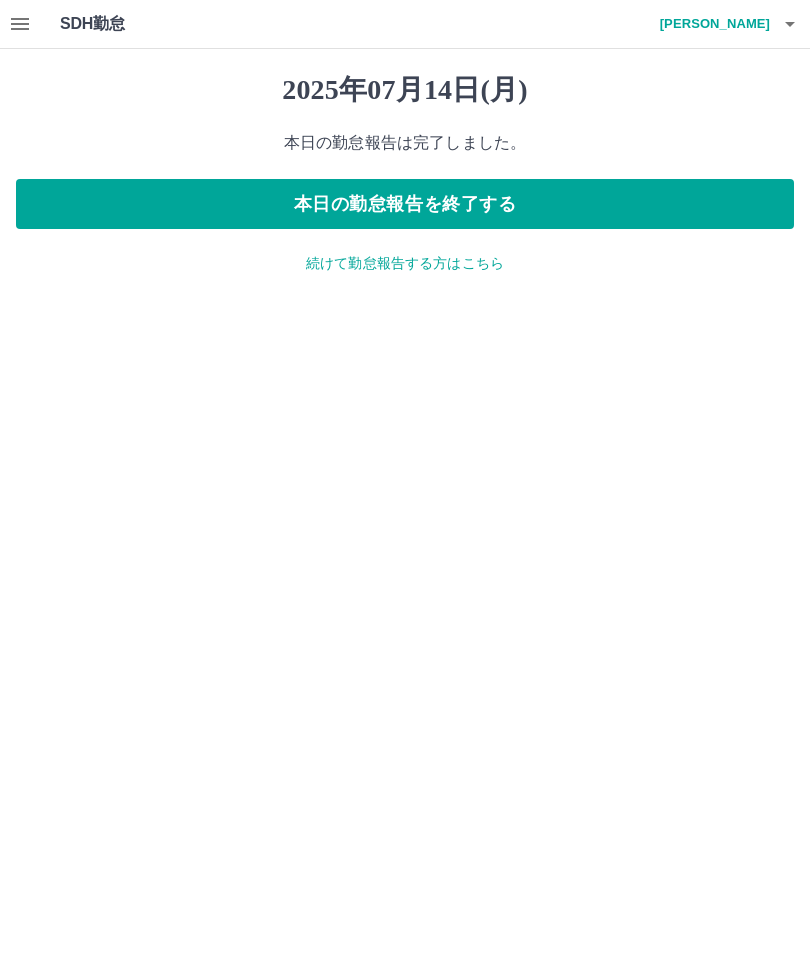 click on "本日の勤怠報告を終了する" at bounding box center [405, 204] 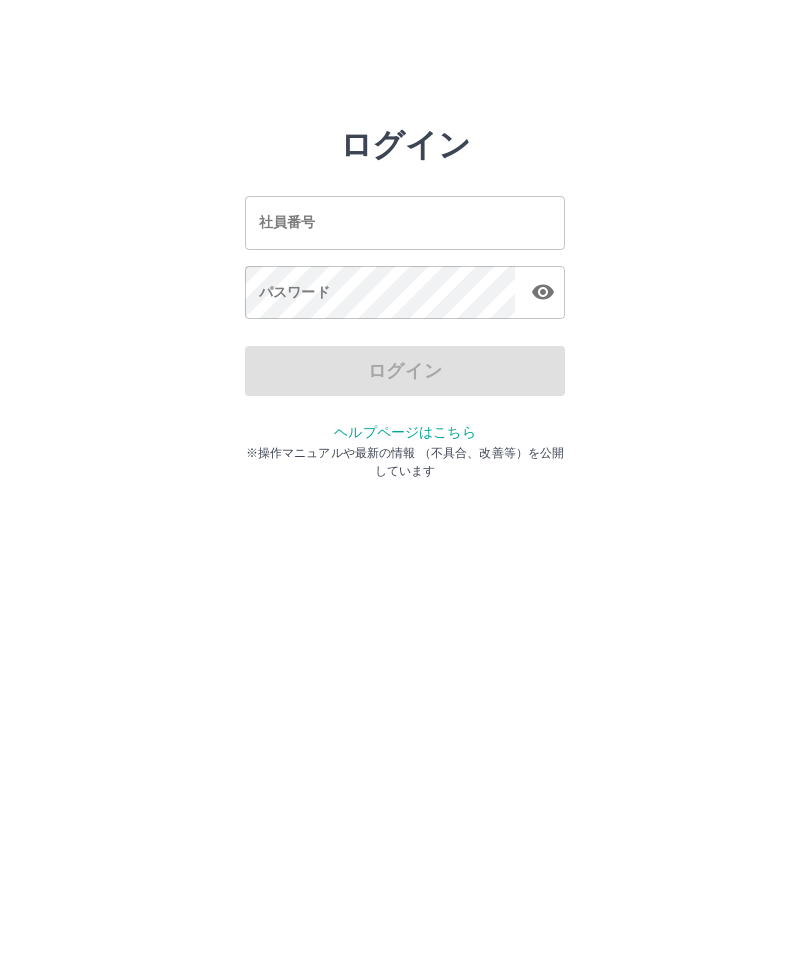 scroll, scrollTop: 0, scrollLeft: 0, axis: both 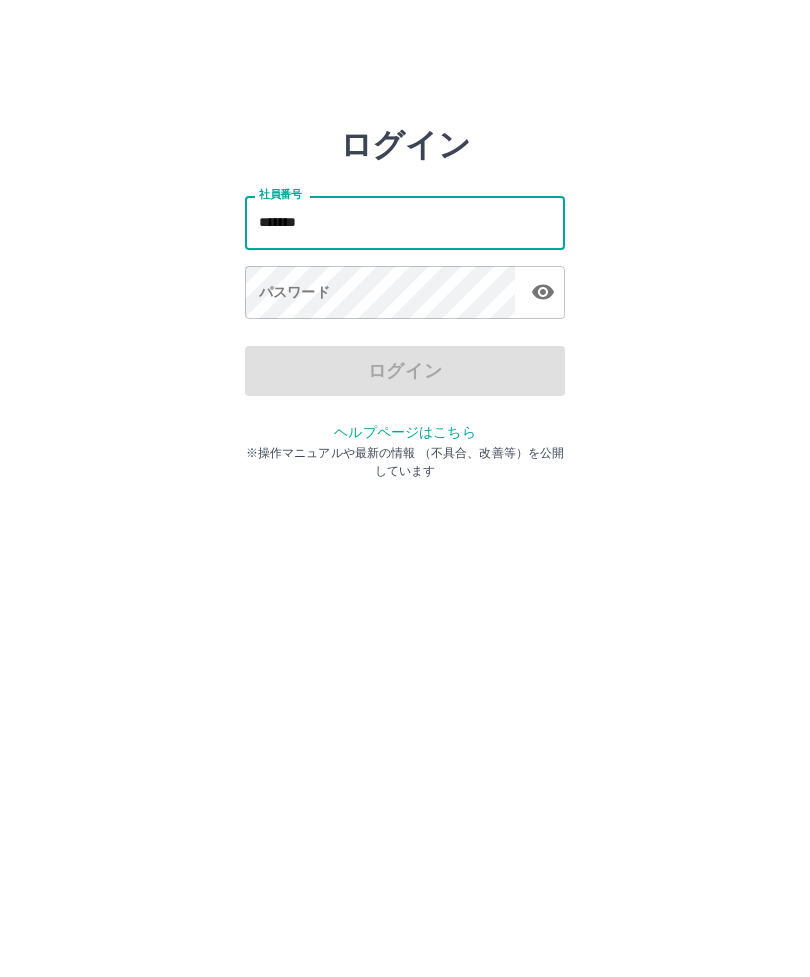 type on "*******" 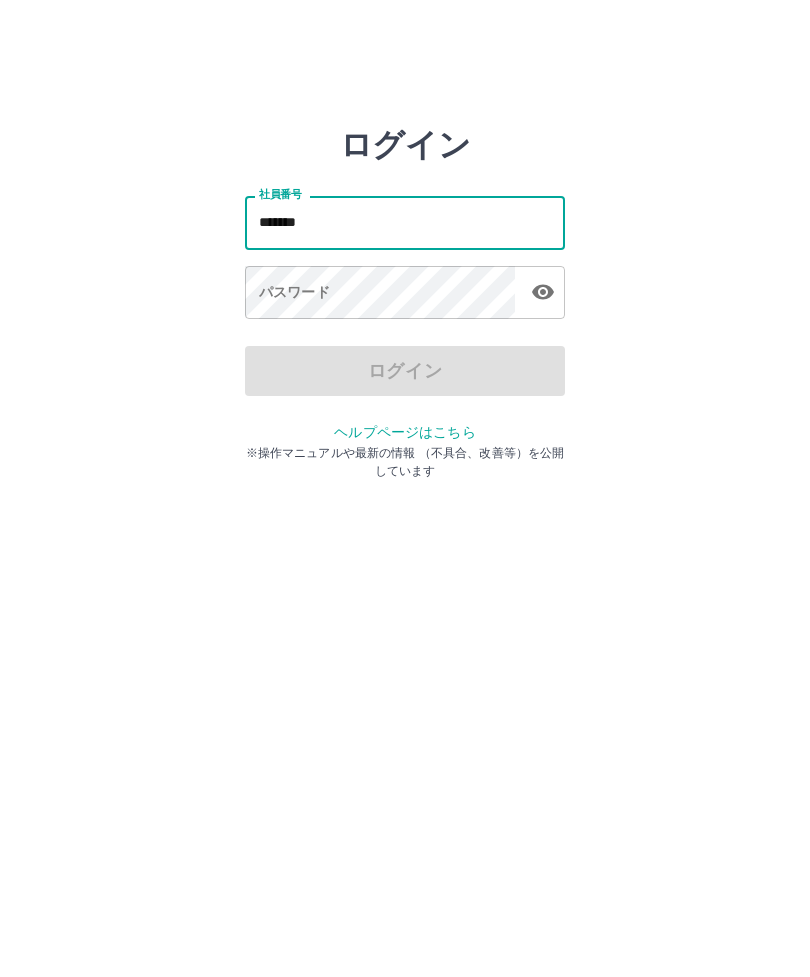 click on "パスワード パスワード" at bounding box center [405, 294] 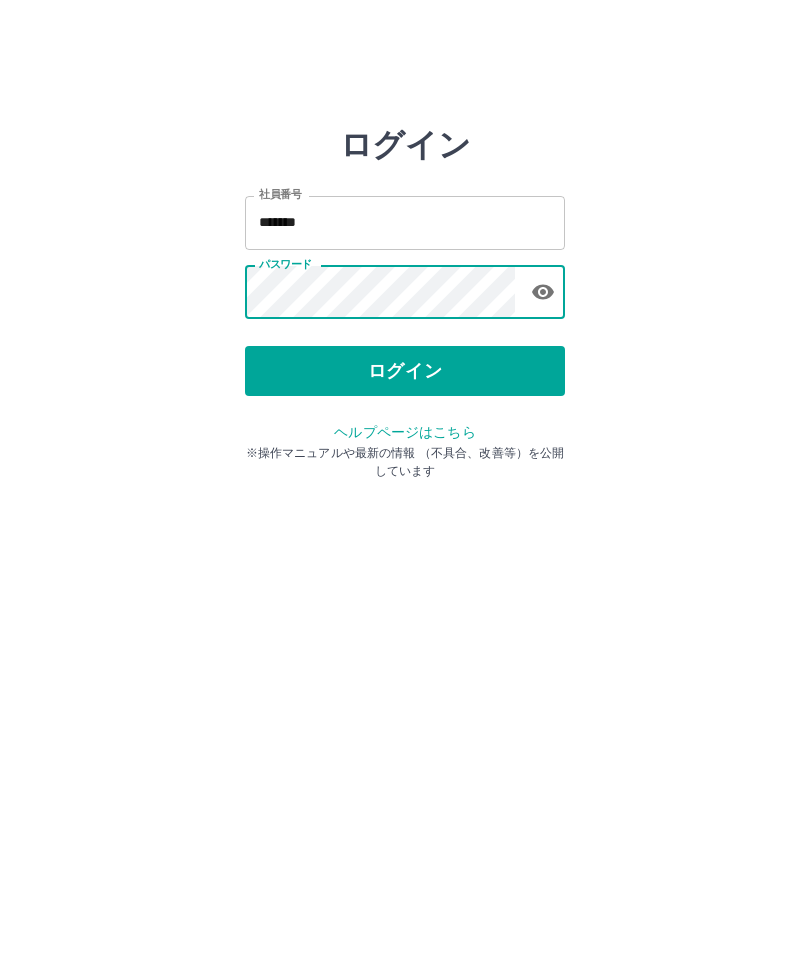 click on "ログイン" at bounding box center [405, 371] 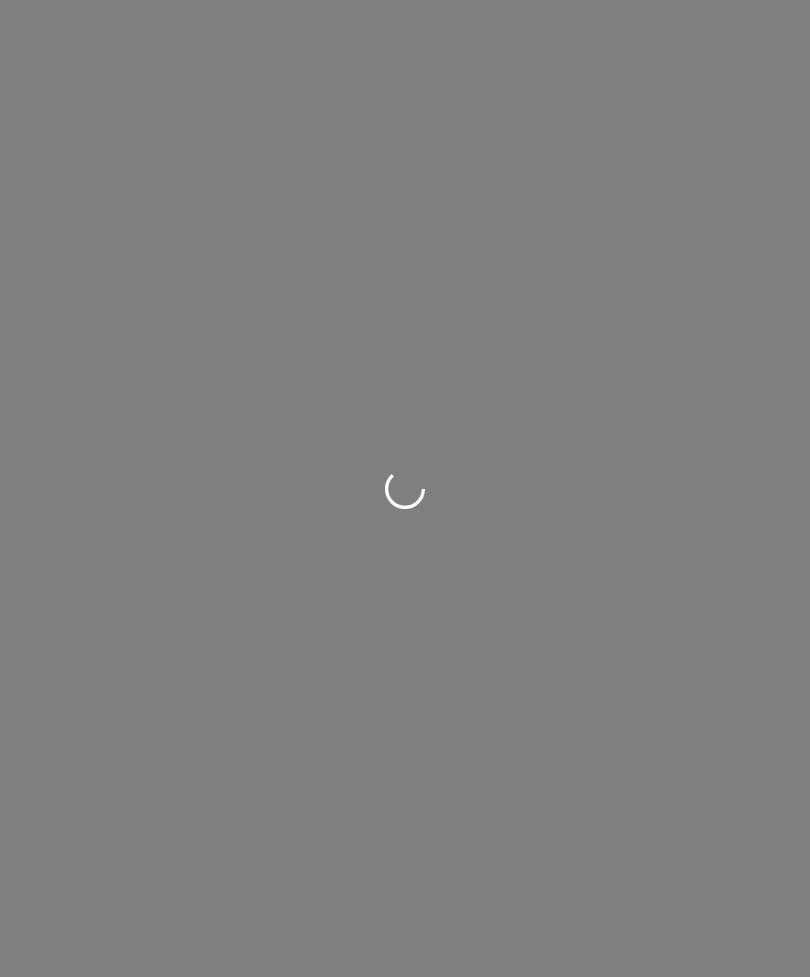 scroll, scrollTop: 0, scrollLeft: 0, axis: both 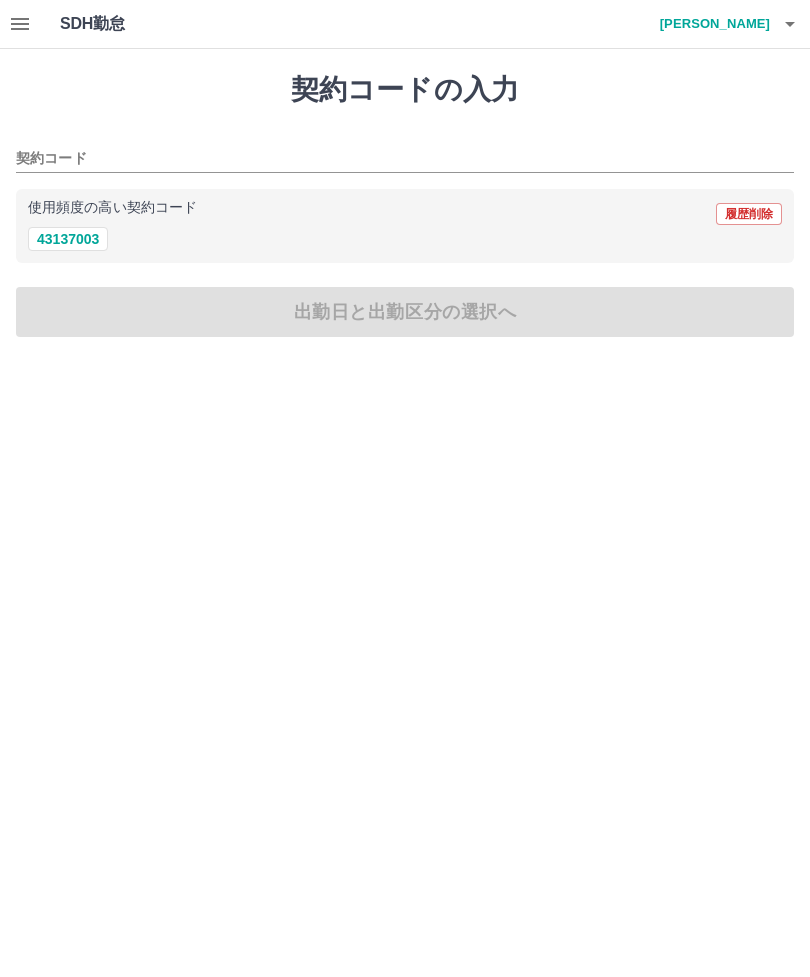 click on "43137003" at bounding box center (68, 239) 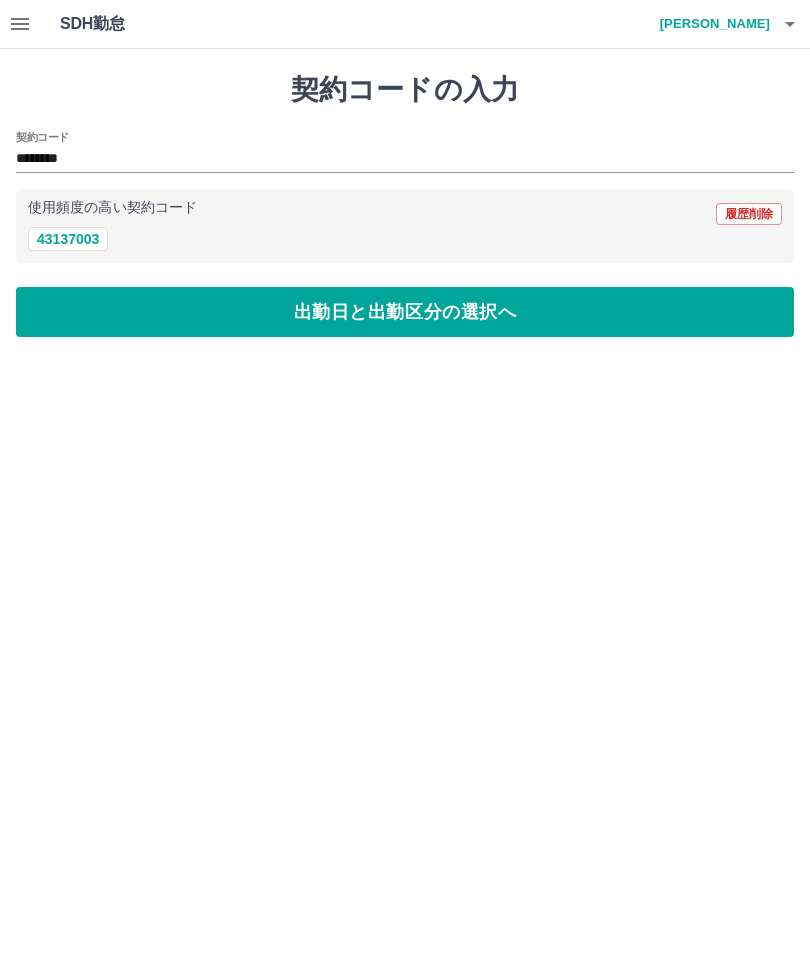 click on "出勤日と出勤区分の選択へ" at bounding box center [405, 312] 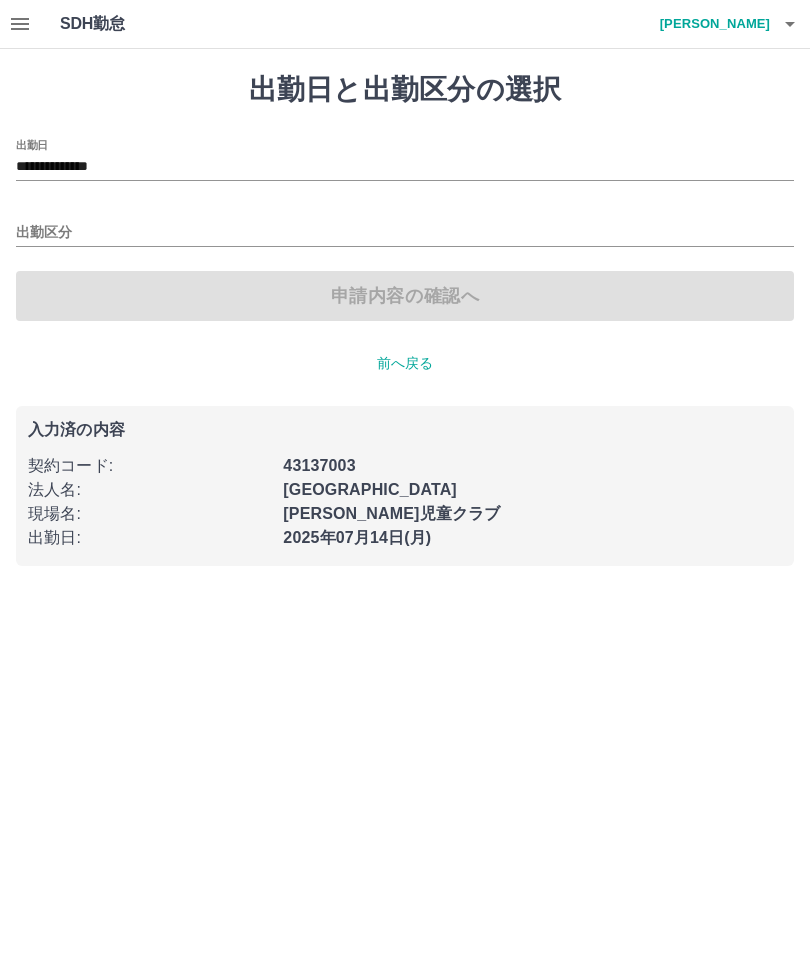 click on "出勤区分" at bounding box center [405, 233] 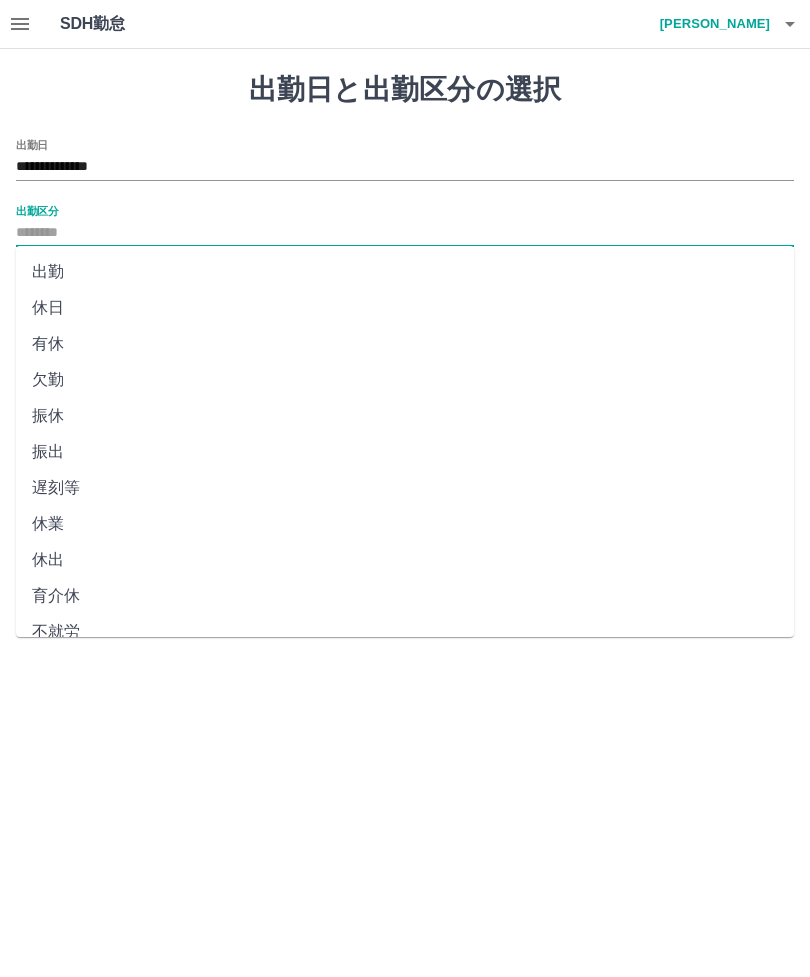 click on "出勤" at bounding box center [405, 272] 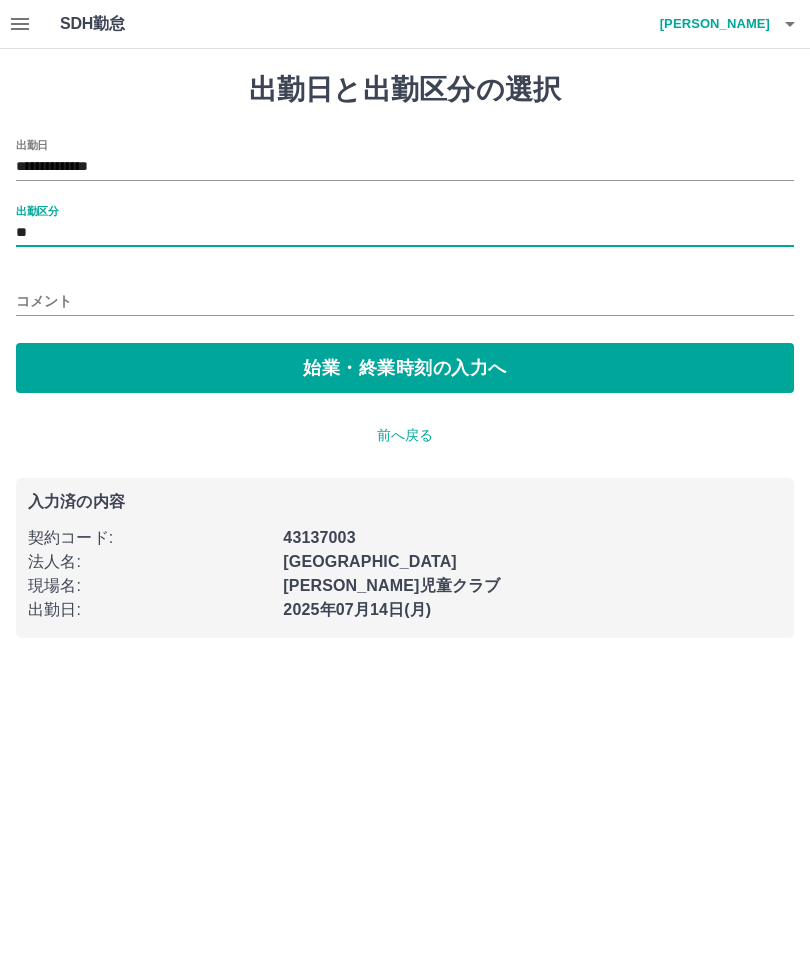 click on "始業・終業時刻の入力へ" at bounding box center [405, 368] 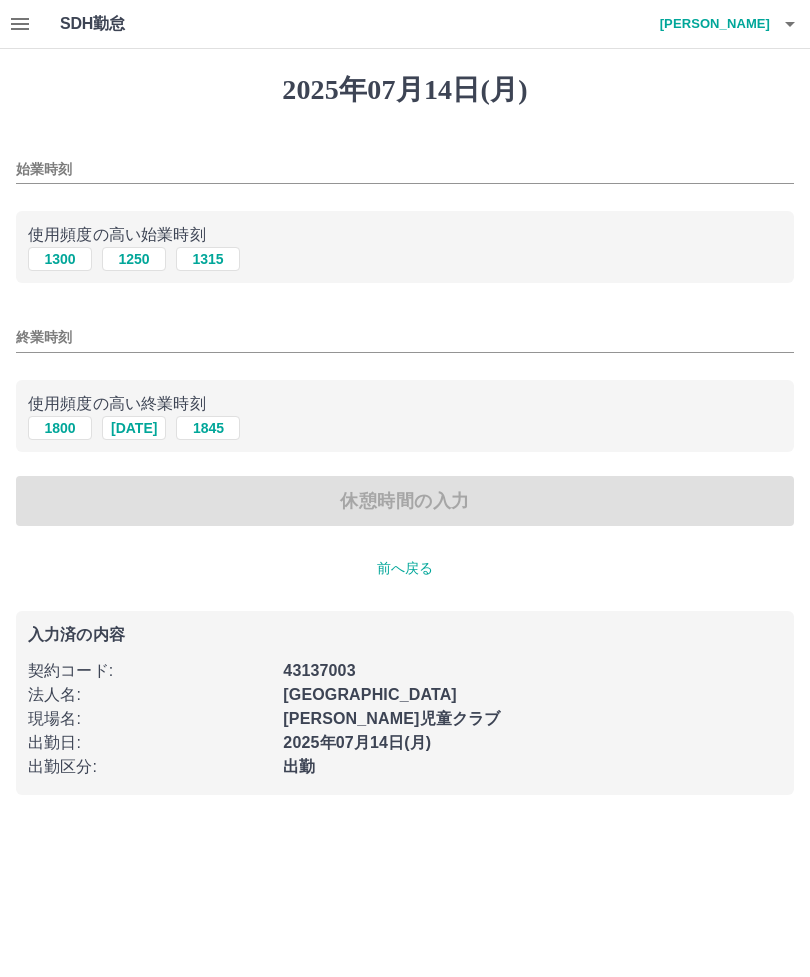 click on "始業時刻" at bounding box center (405, 169) 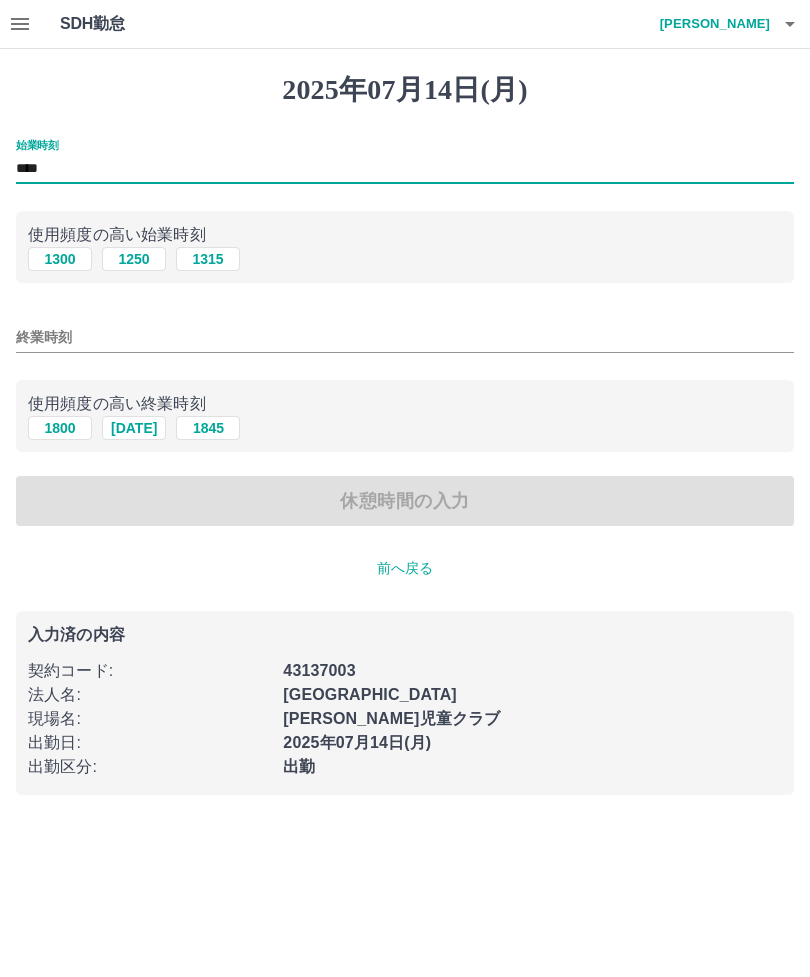 type on "****" 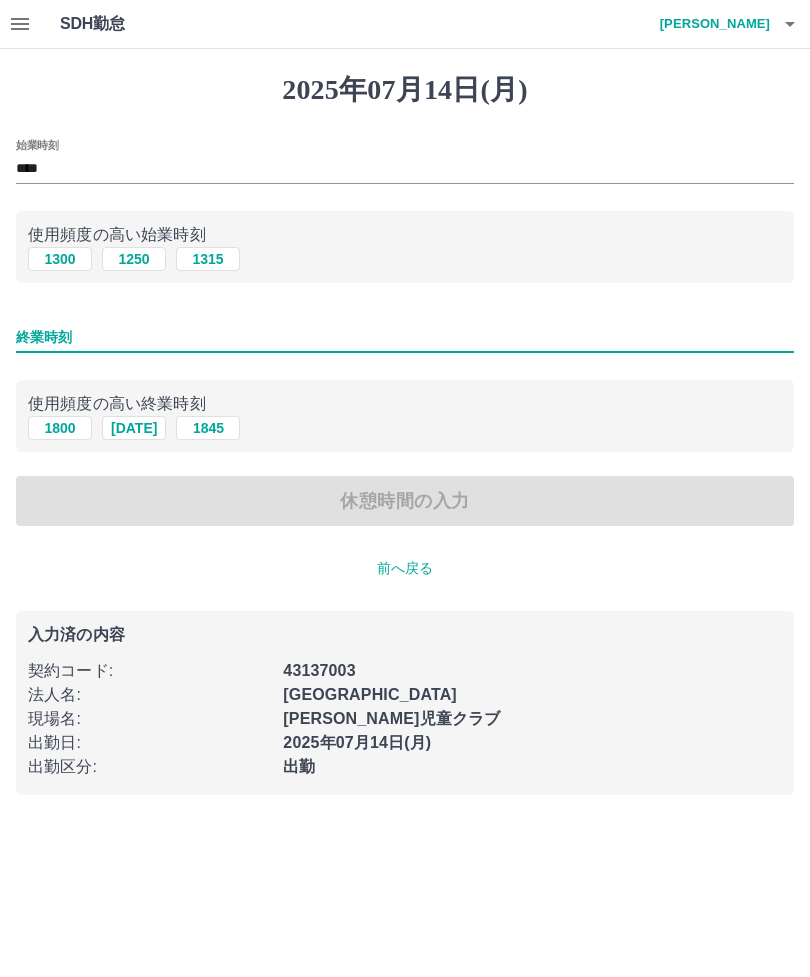 click on "1845" at bounding box center [208, 428] 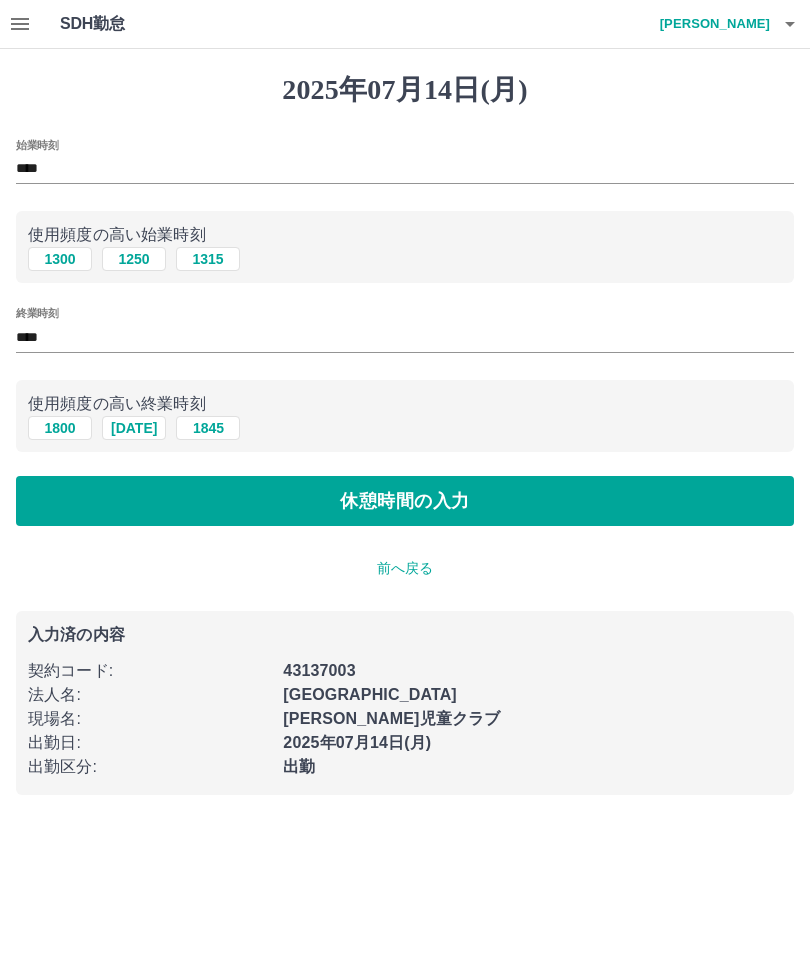 click on "休憩時間の入力" at bounding box center (405, 501) 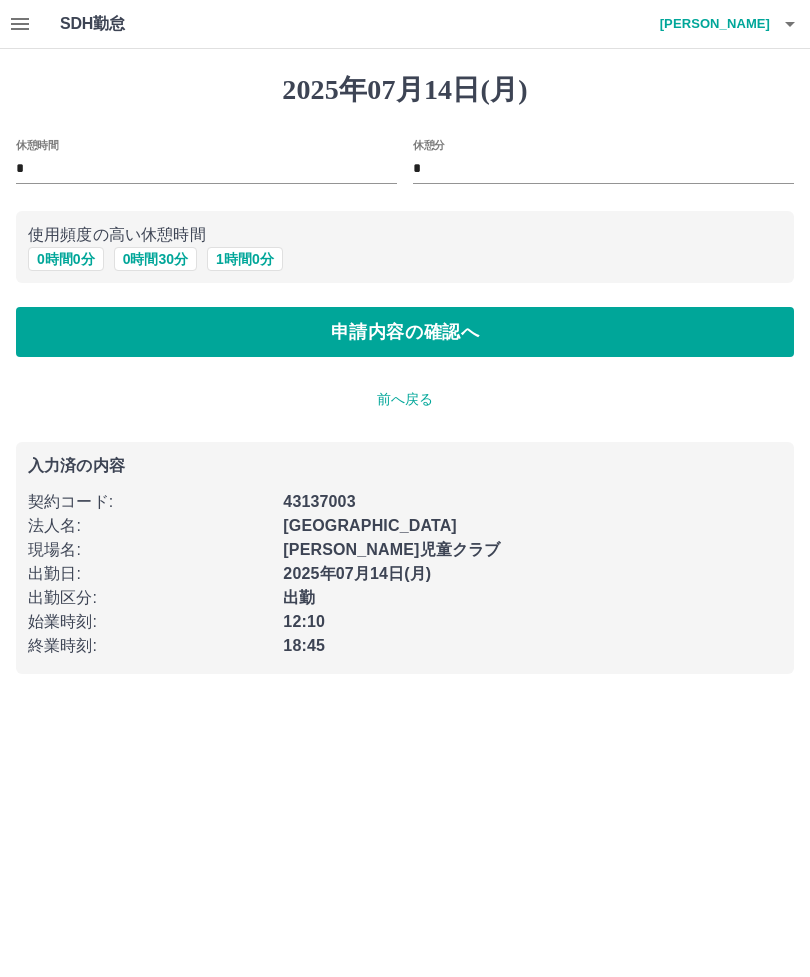click on "申請内容の確認へ" at bounding box center [405, 332] 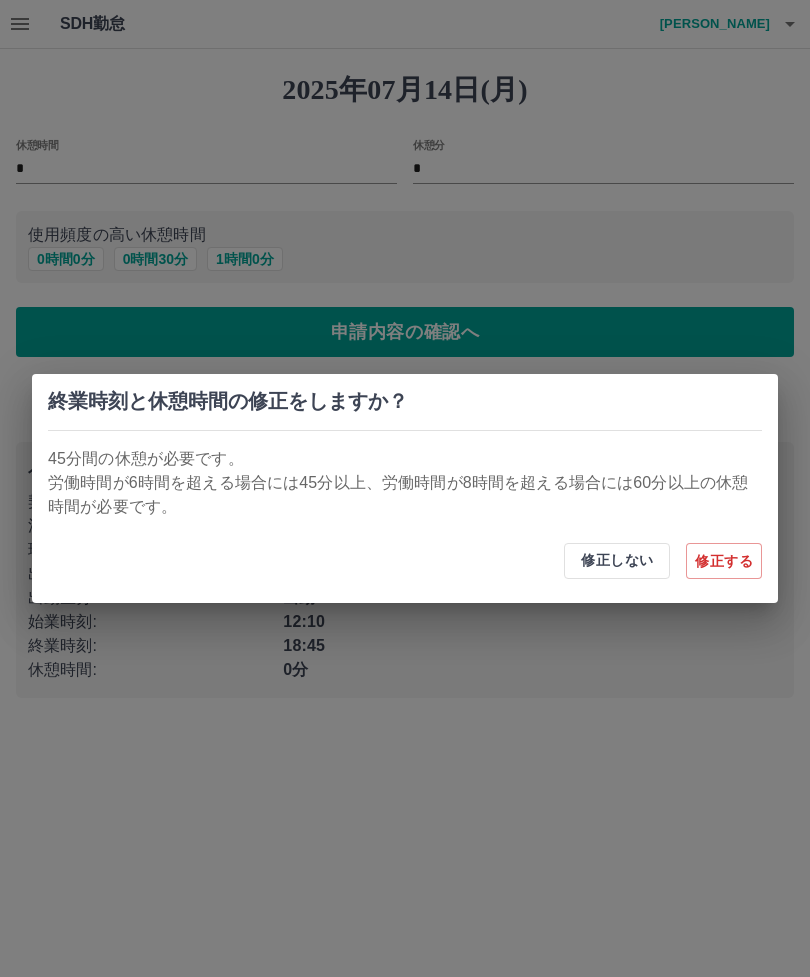 click on "終業時刻と休憩時間の修正をしますか？ 45分間の休憩が必要です。 労働時間が6時間を超える場合には45分以上、労働時間が8時間を超える場合には60分以上の休憩時間が必要です。 修正しない 修正する" at bounding box center [405, 488] 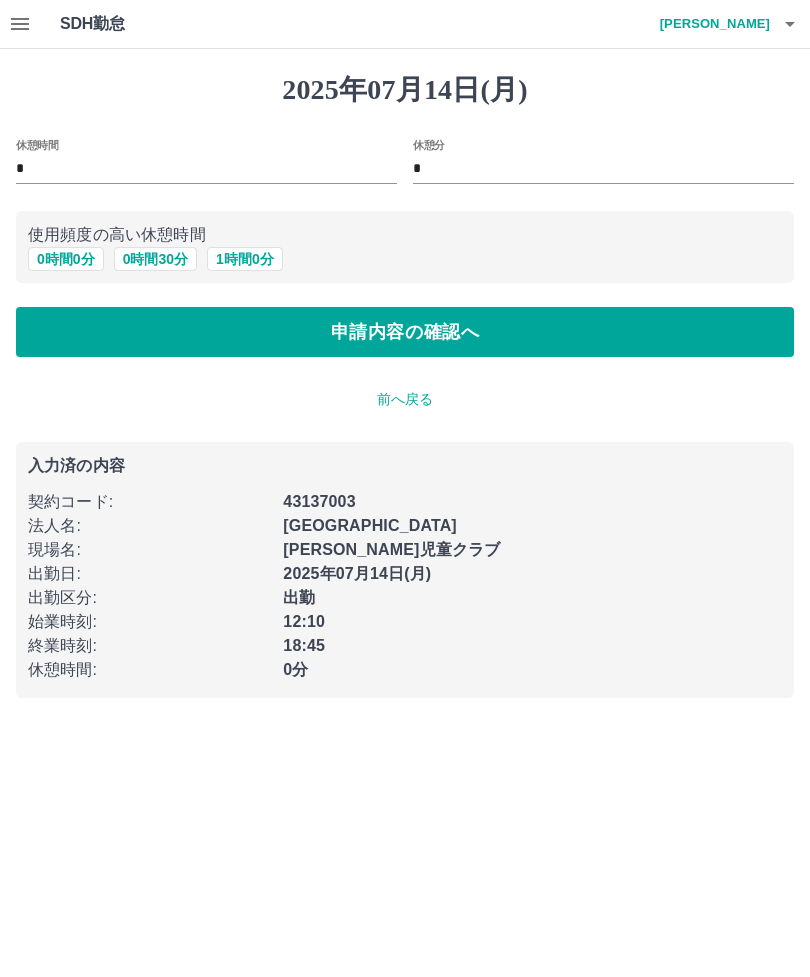 click on "申請内容の確認へ" at bounding box center (405, 332) 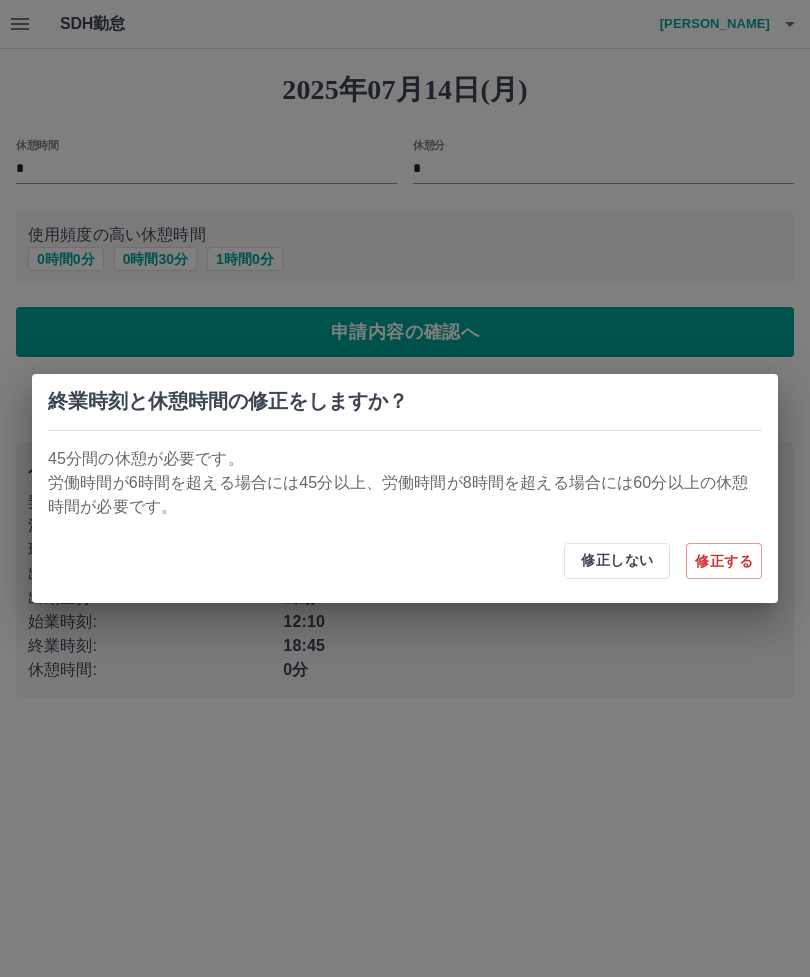 click on "修正しない" at bounding box center (617, 561) 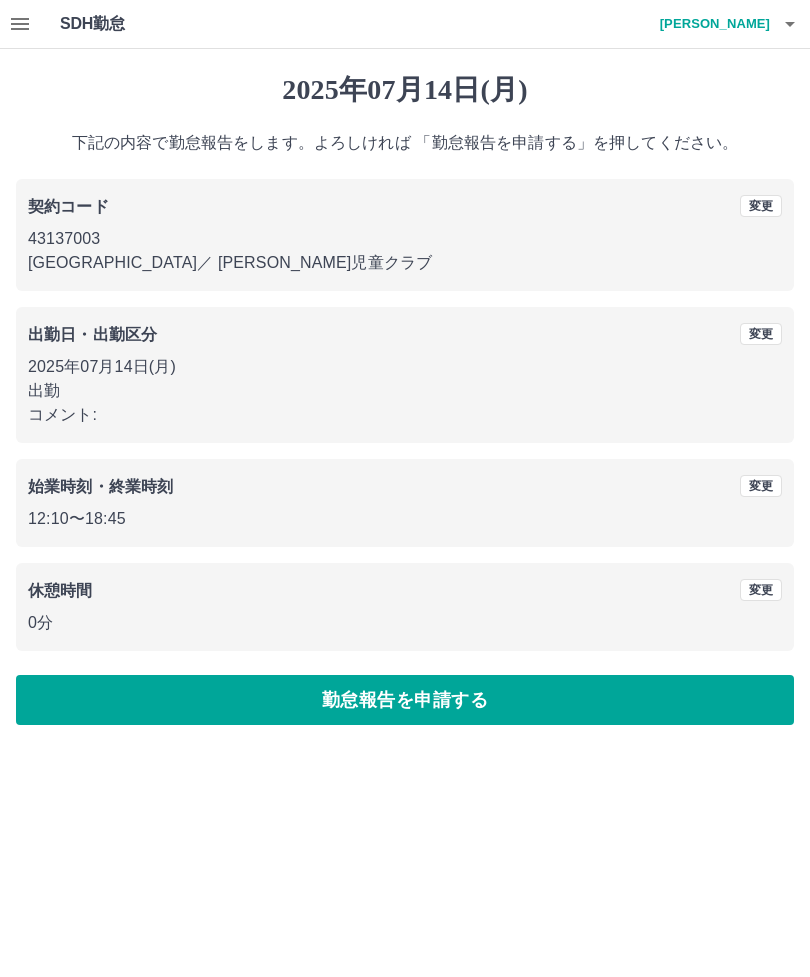 click on "勤怠報告を申請する" at bounding box center (405, 700) 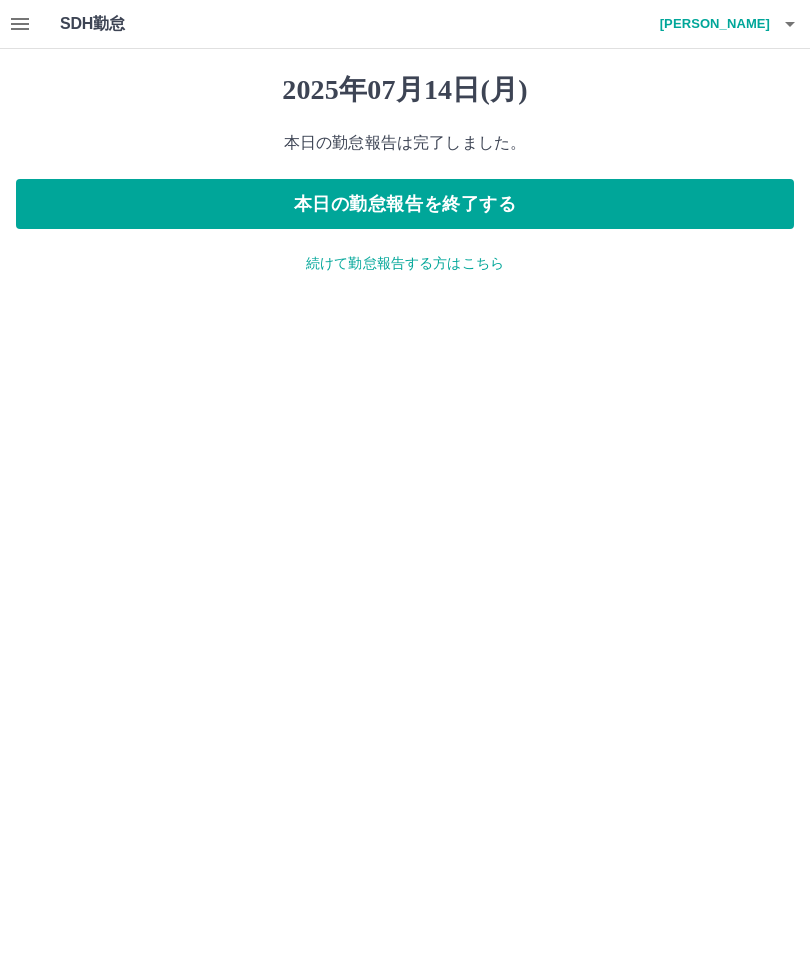 click on "本日の勤怠報告を終了する" at bounding box center (405, 204) 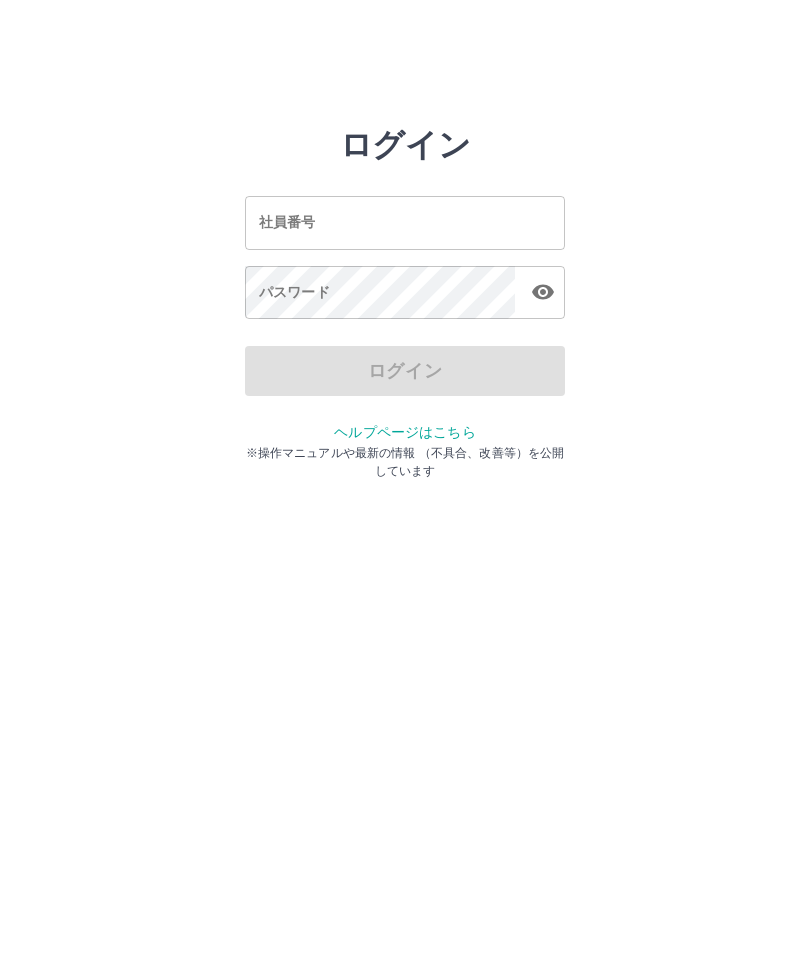 scroll, scrollTop: 0, scrollLeft: 0, axis: both 